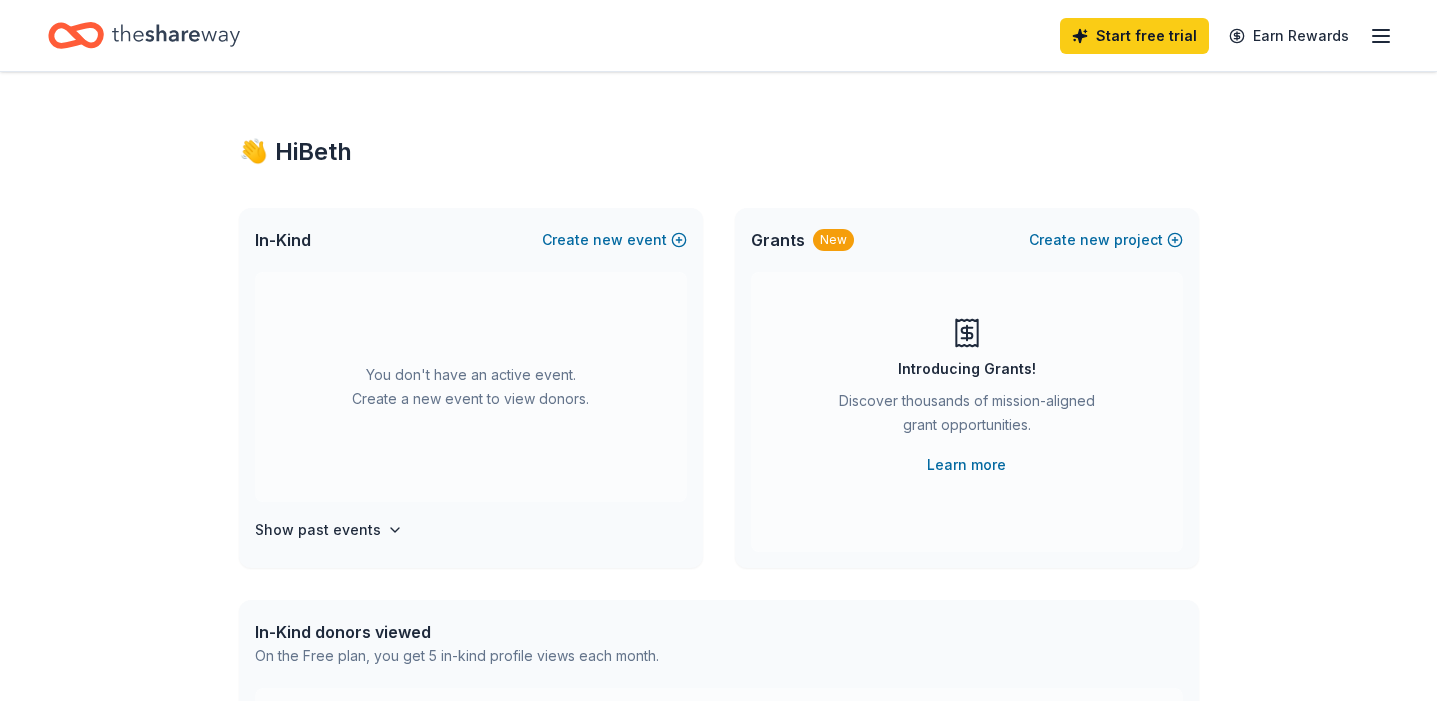scroll, scrollTop: 0, scrollLeft: 0, axis: both 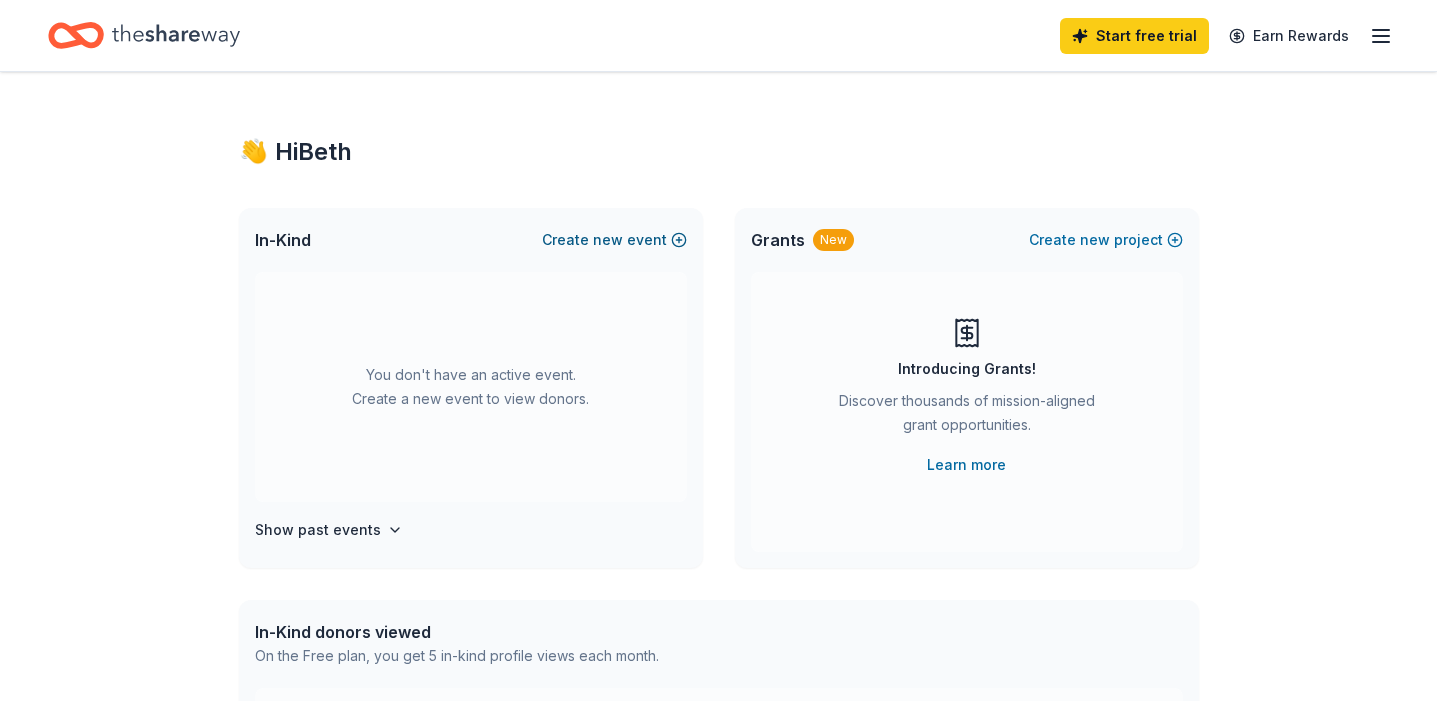click on "Create  new  event" at bounding box center [614, 240] 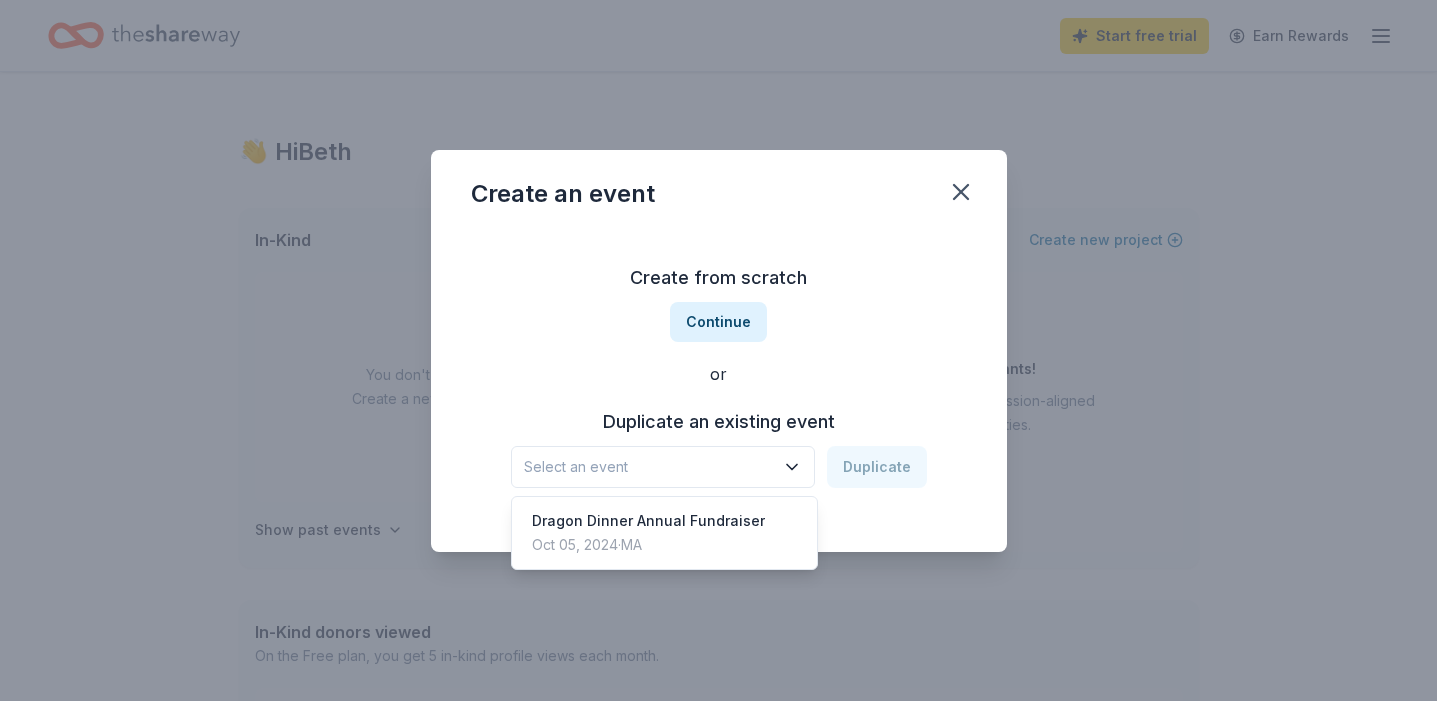 click 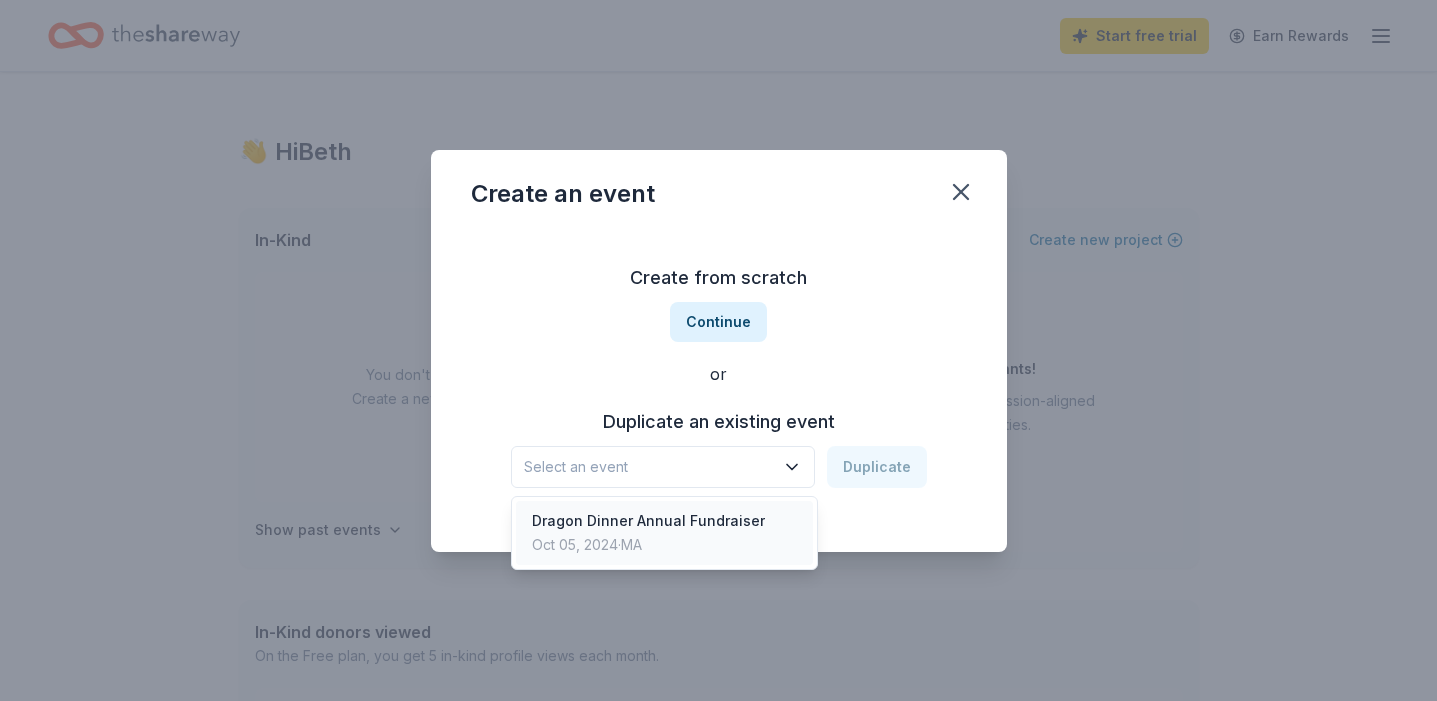 click on "[CITY], [STATE]" at bounding box center [665, 533] 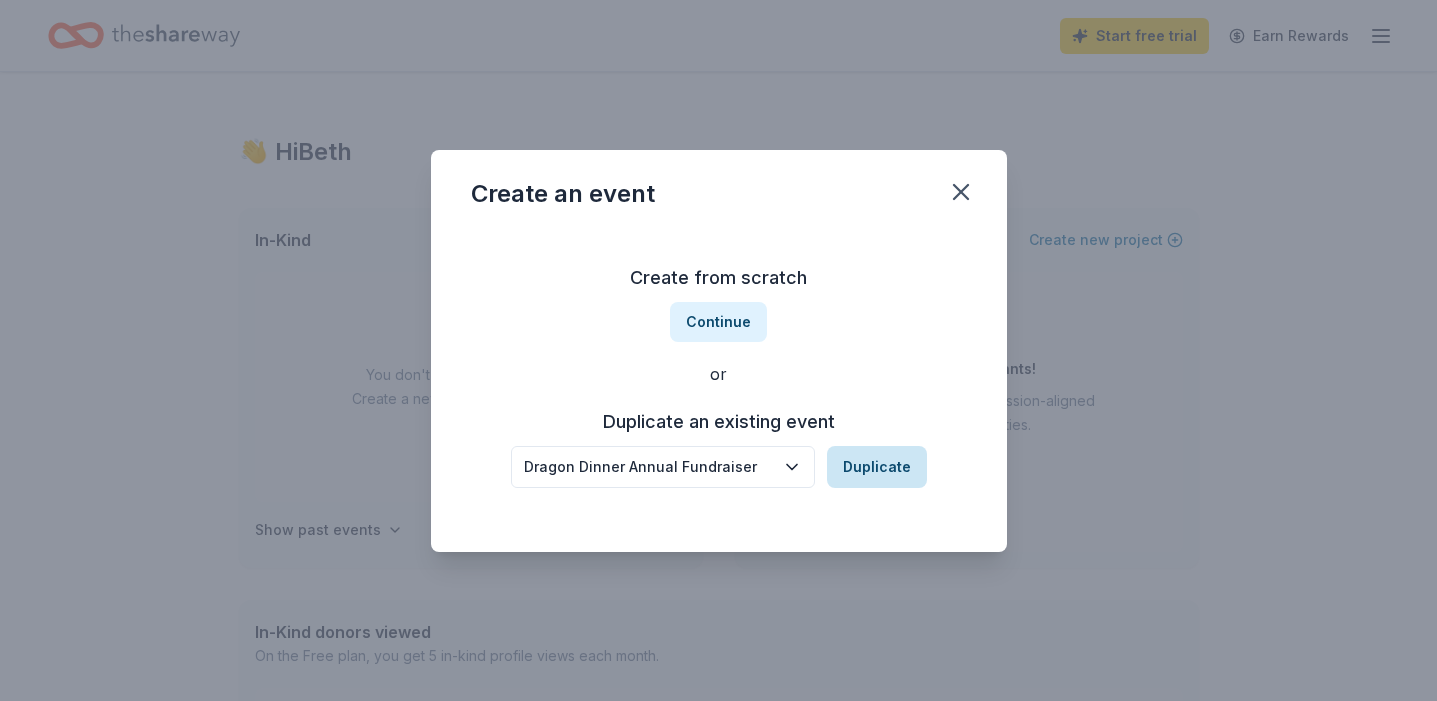 click on "Duplicate" at bounding box center [877, 467] 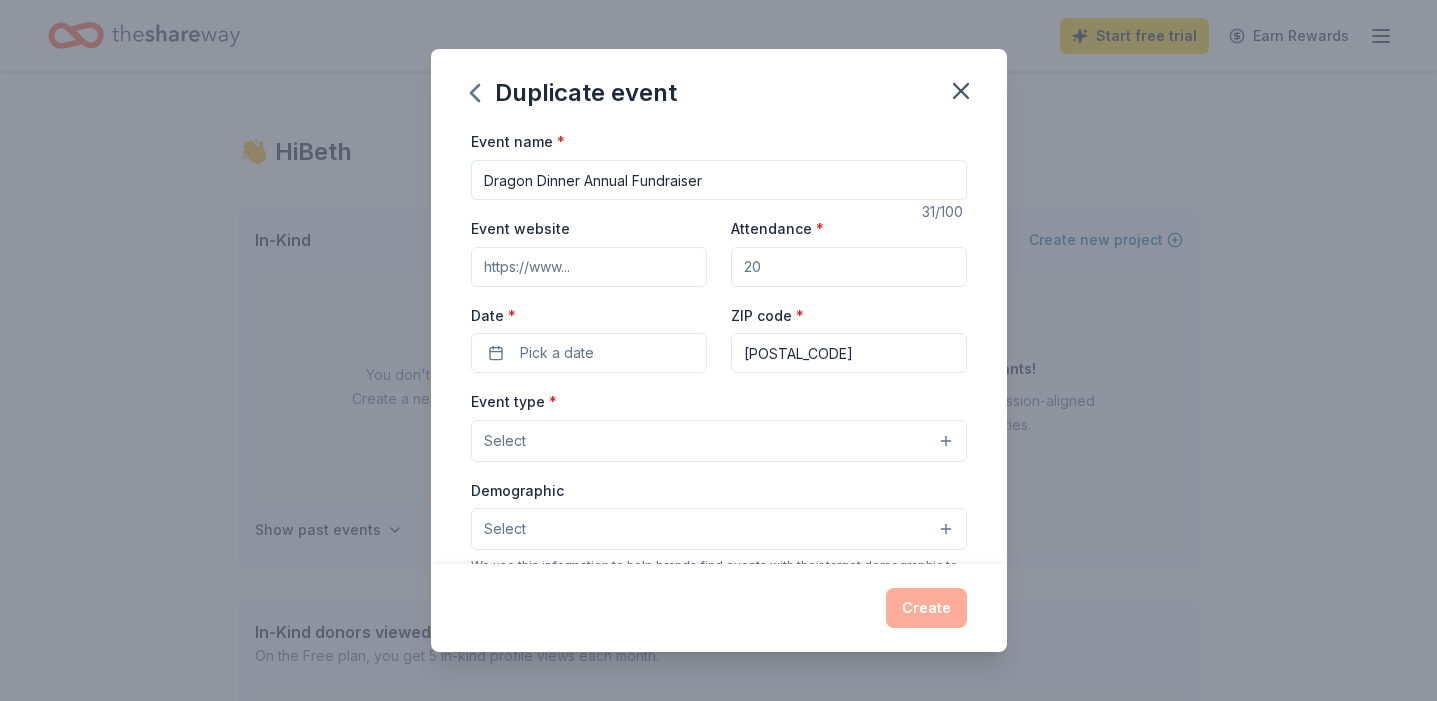 drag, startPoint x: 581, startPoint y: 183, endPoint x: 368, endPoint y: 169, distance: 213.4596 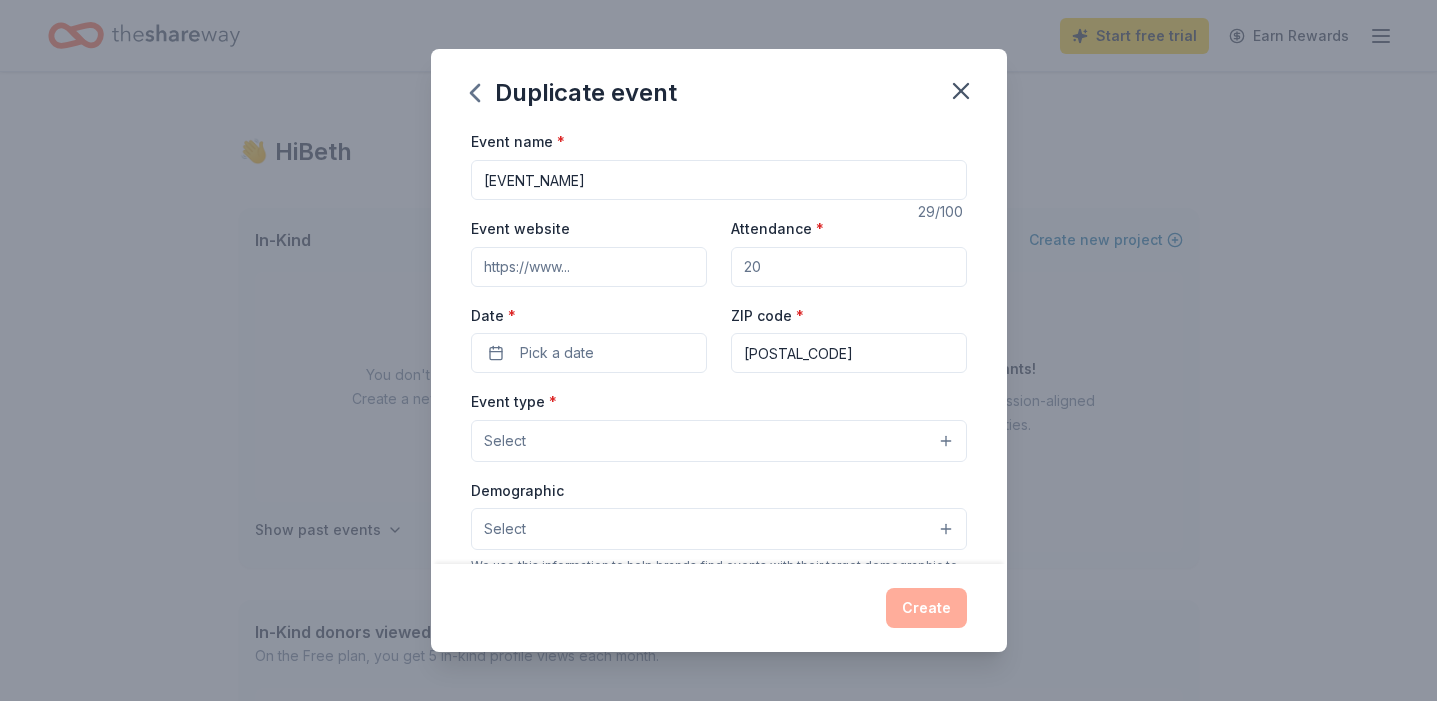 type on "[EVENT_NAME]" 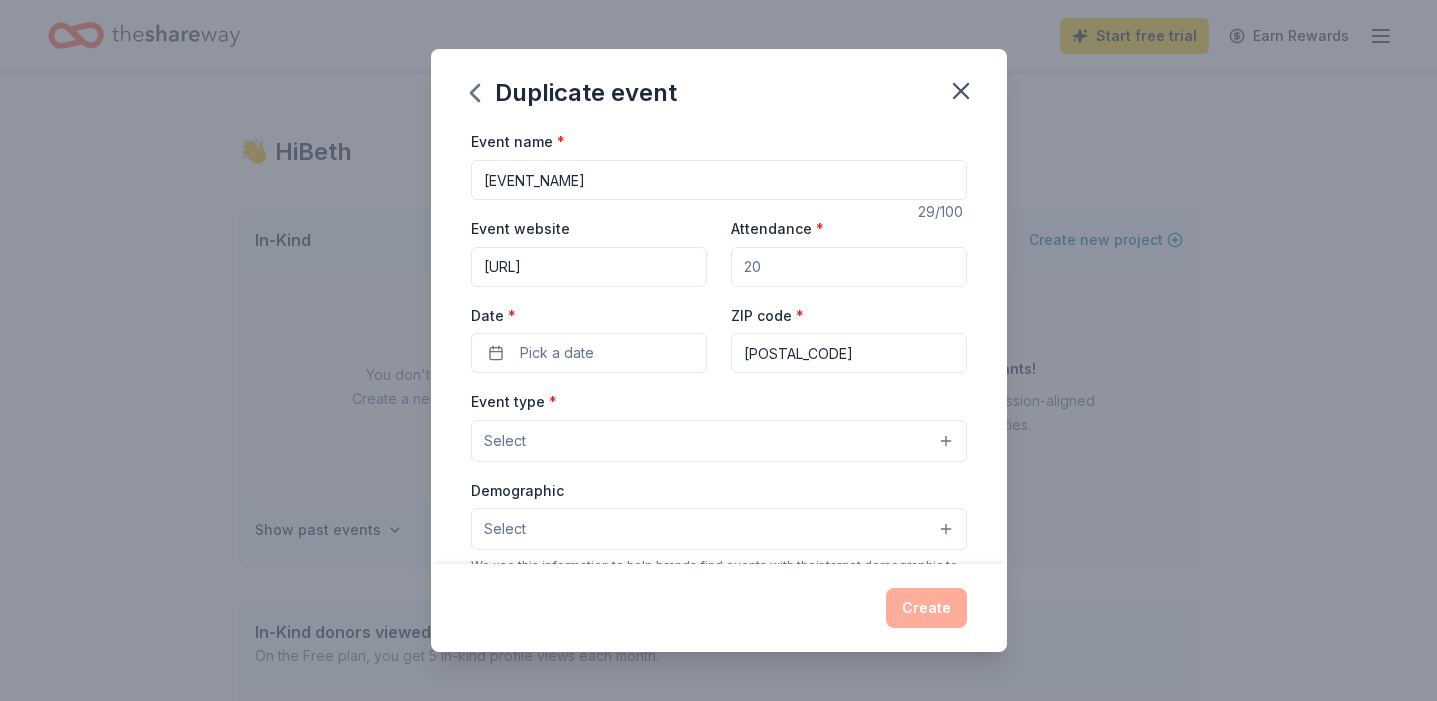 scroll, scrollTop: 0, scrollLeft: 63, axis: horizontal 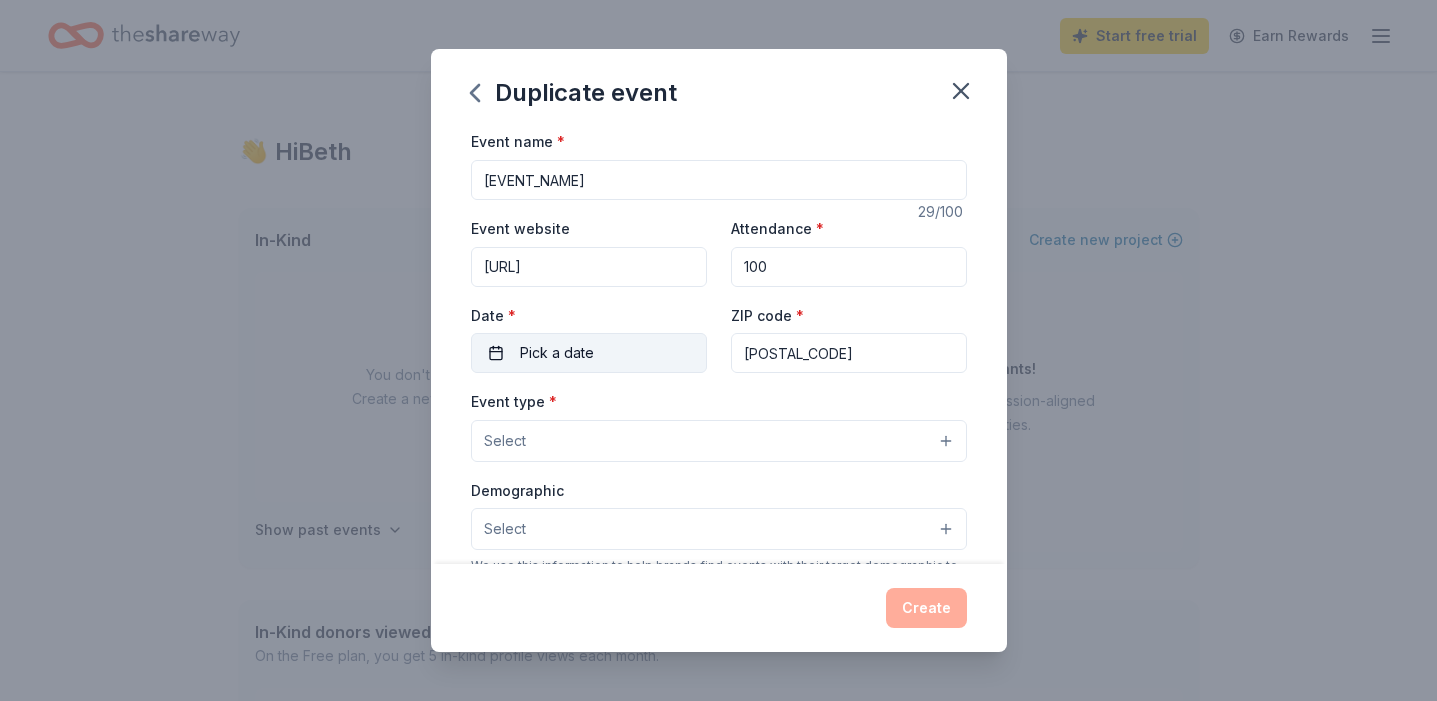 type on "100" 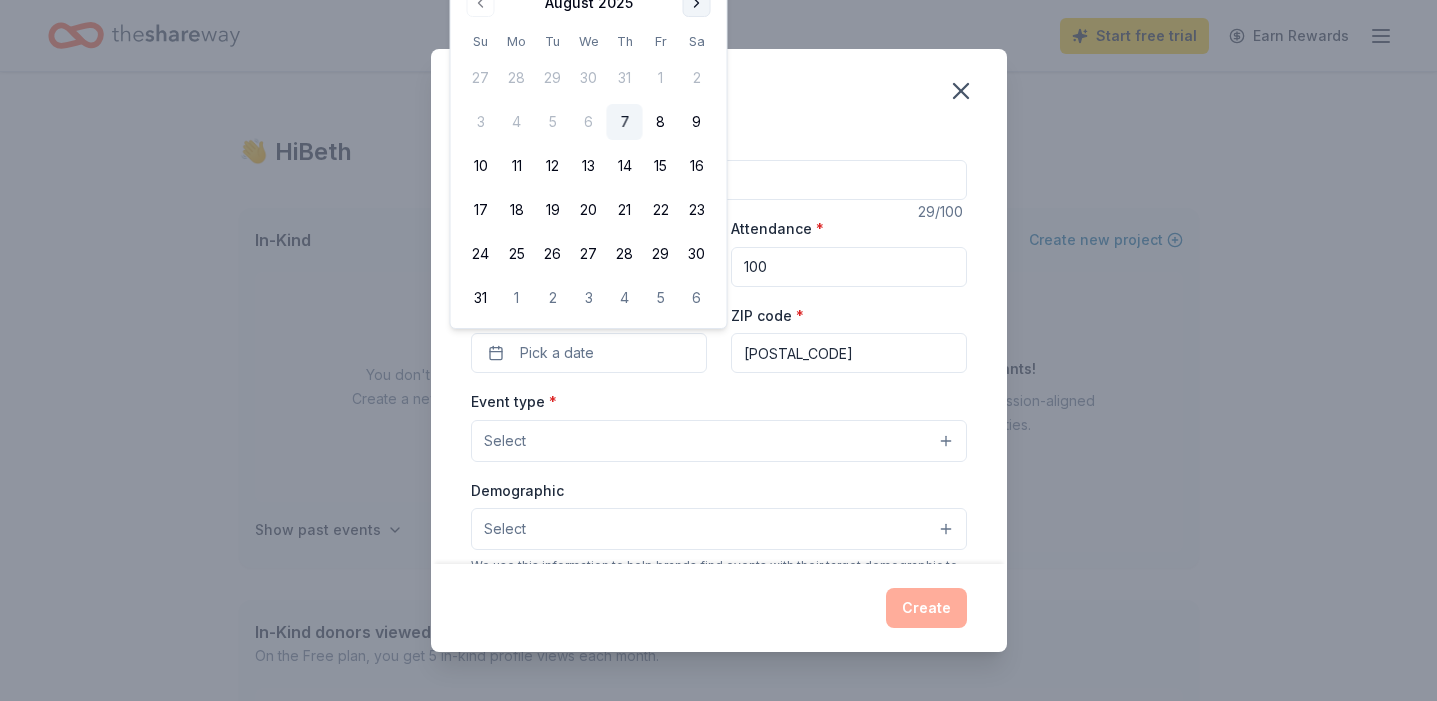 click at bounding box center (697, 3) 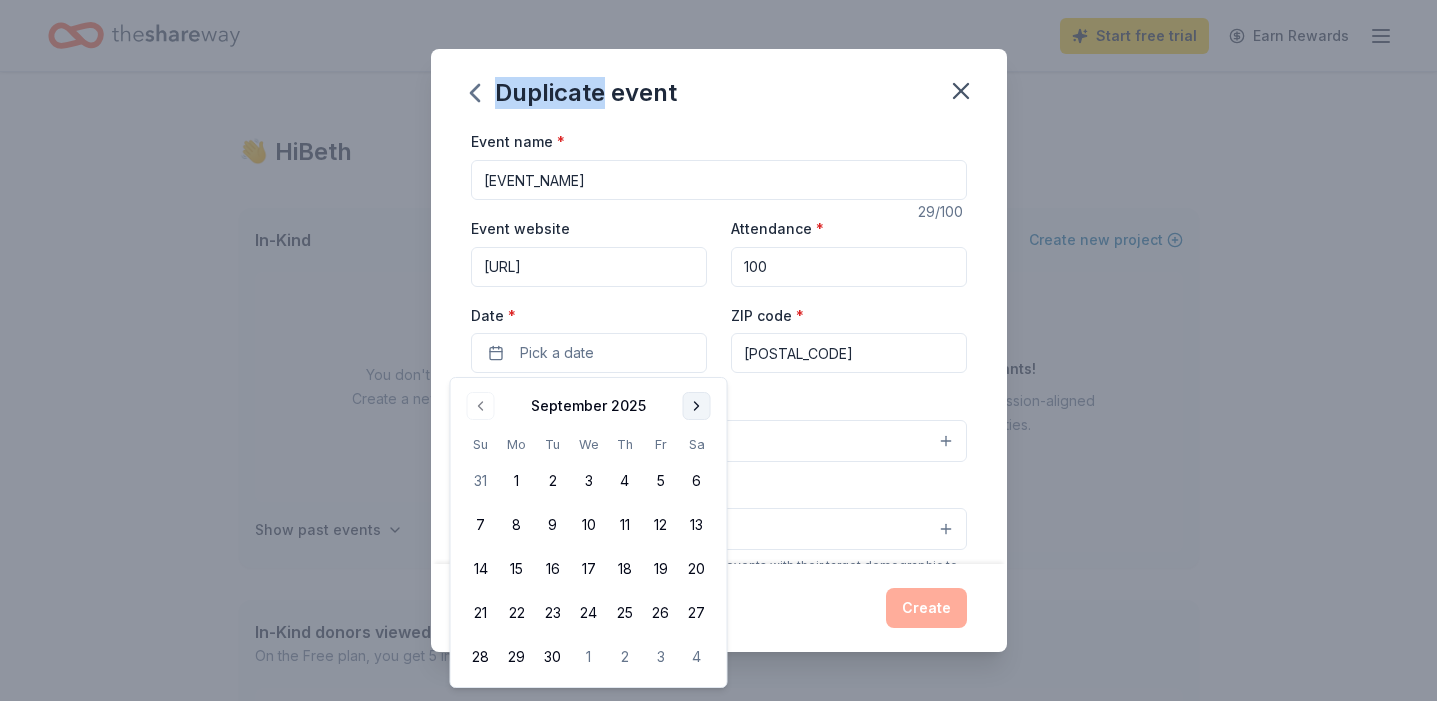 click on "Event name * [EVENT_NAME] [NUMBER] /100 Event website [URL] Attendance * [NUMBER] Date * Pick a date ZIP code * [POSTAL_CODE] Event type * Select Demographic Select We use this information to help brands find events with their target demographic to sponsor their products. Mailing address Apt/unit Description What are you looking for? * Auction & raffle Meals Snacks Desserts Alcohol Beverages Send me reminders Email me reminders of donor application deadlines Recurring event Copy donors Saved Applied Approved Received Declined Not interested All copied donors will be given "saved" status in your new event. Companies that are no longer donating will not be copied. Create" at bounding box center (718, 350) 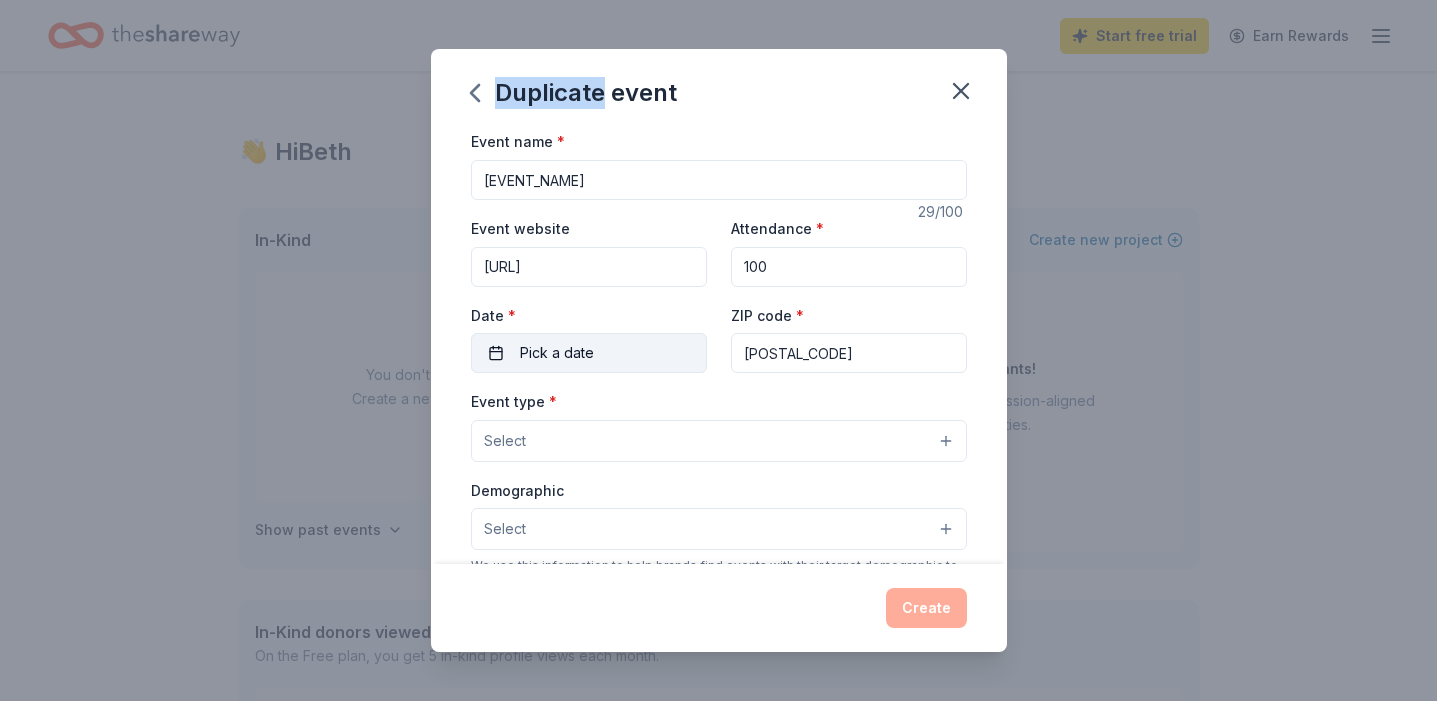 click on "Pick a date" at bounding box center (557, 353) 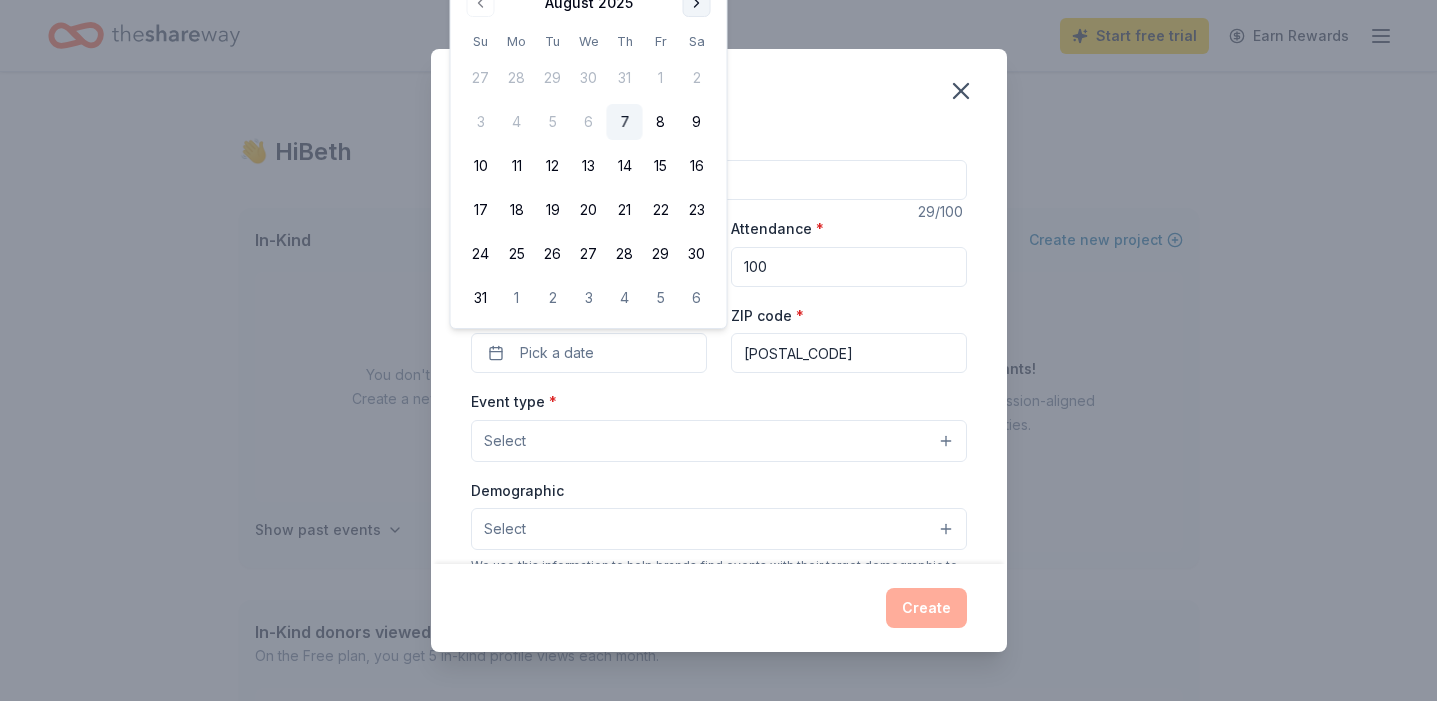 click at bounding box center (697, 3) 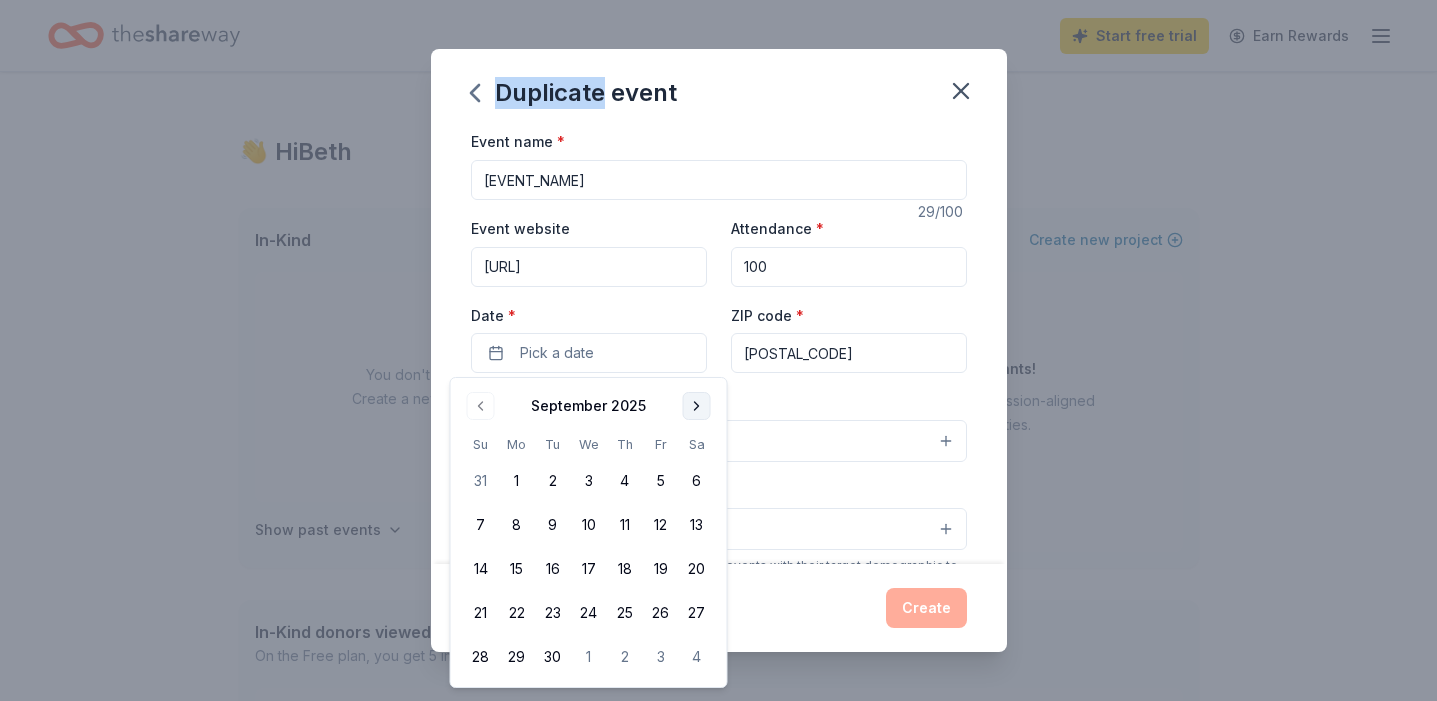 click at bounding box center (697, 406) 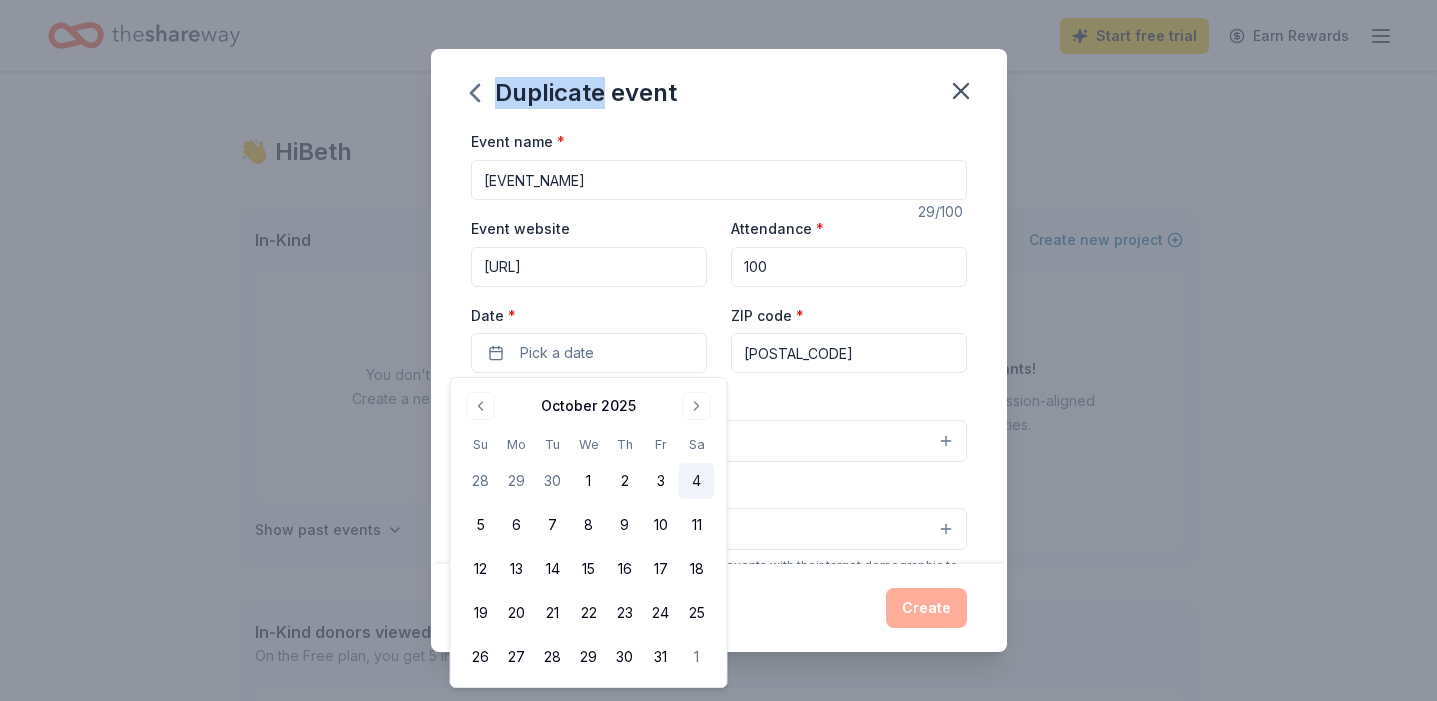 click on "4" at bounding box center [697, 481] 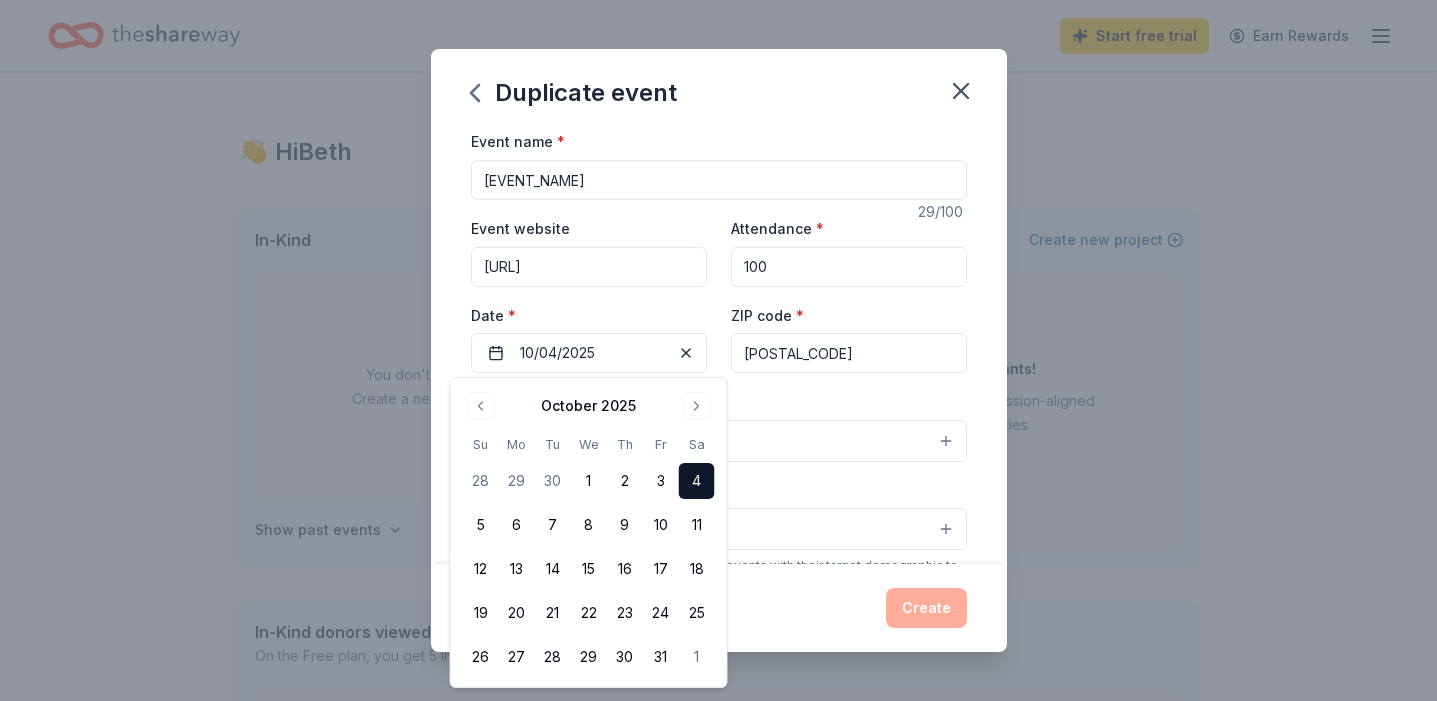 click on "Event name * [EVENT_NAME] [NUMBER] /100 Event website [URL] Attendance * [NUMBER] Date * [DATE] ZIP code * [POSTAL_CODE] Event type * Select Demographic Select We use this information to help brands find events with their target demographic to sponsor their products. Mailing address Apt/unit Description What are you looking for? * Auction & raffle Meals Snacks Desserts Alcohol Beverages Send me reminders Email me reminders of donor application deadlines Recurring event Copy donors Saved Applied Approved Received Declined Not interested All copied donors will be given "saved" status in your new event. Companies that are no longer donating will not be copied. Create" at bounding box center [718, 350] 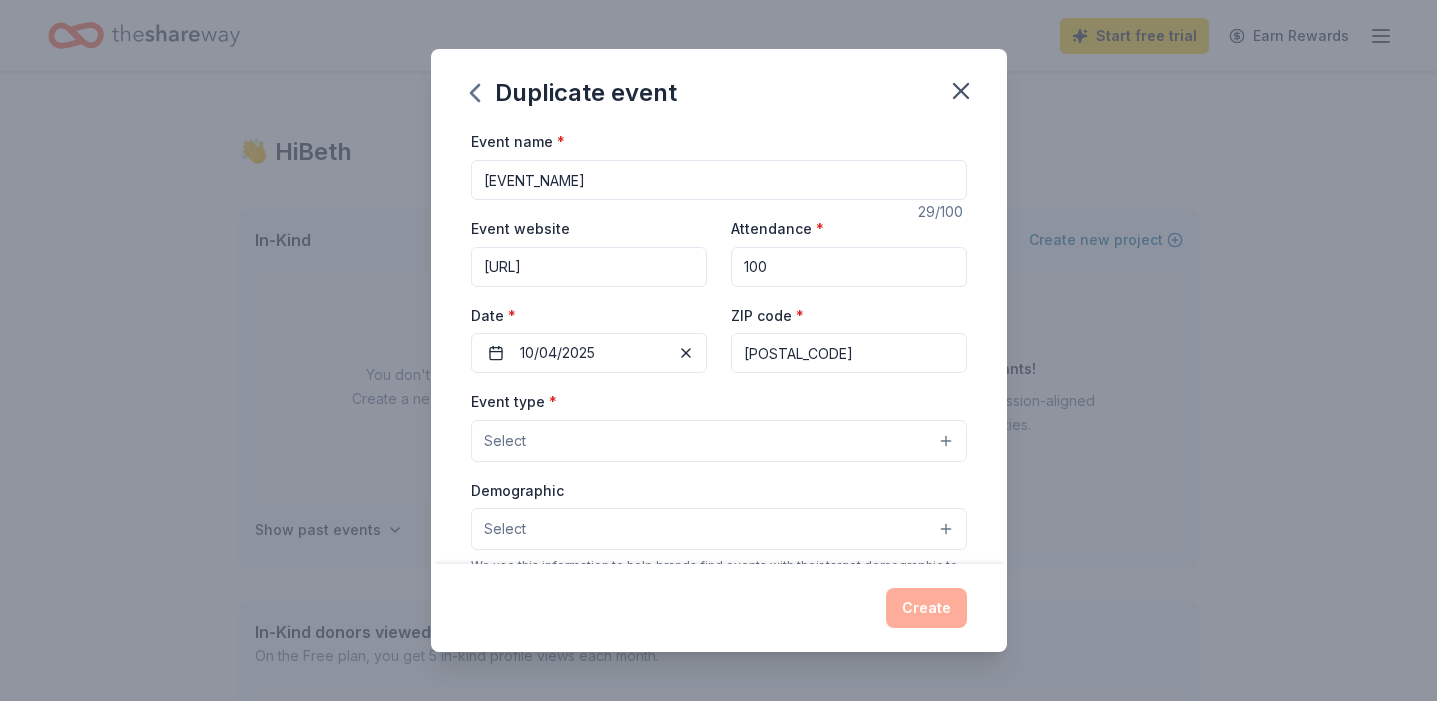 click on "Select" at bounding box center [719, 441] 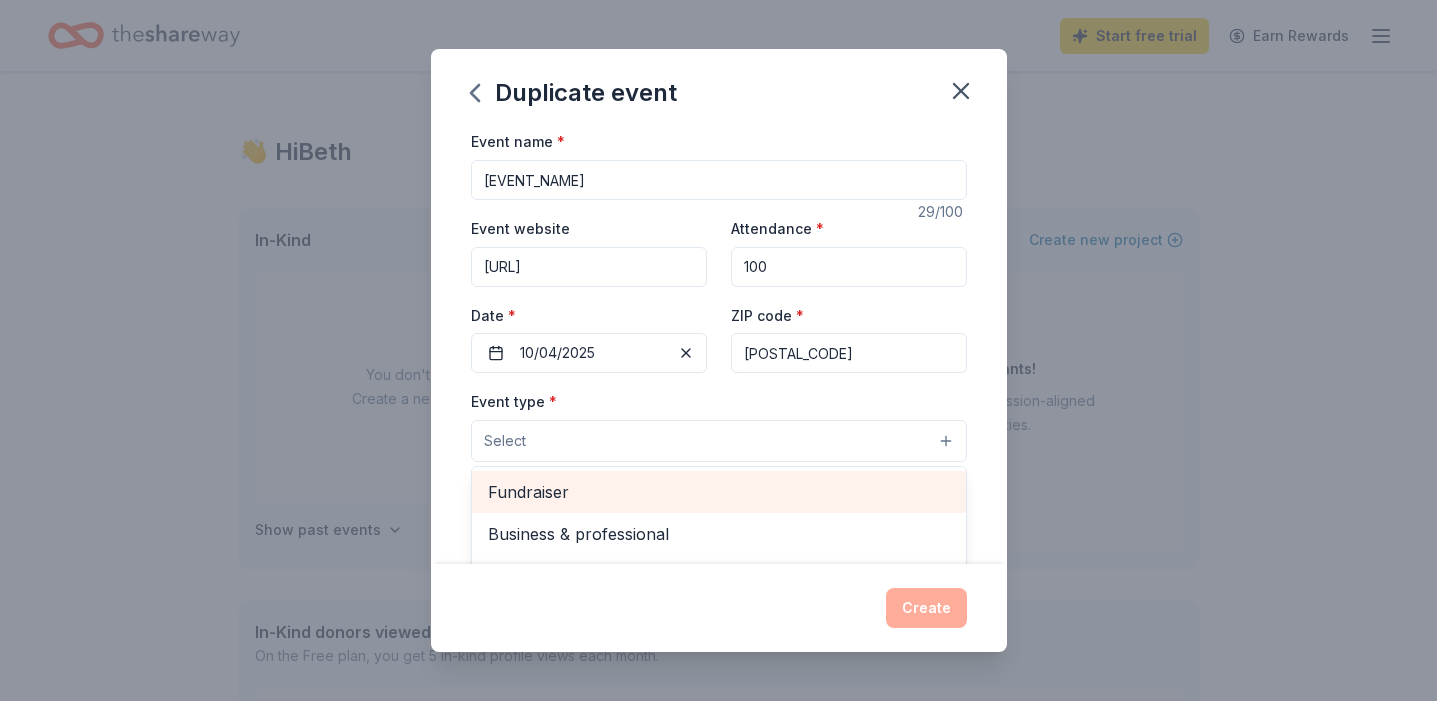 click on "Fundraiser" at bounding box center [719, 492] 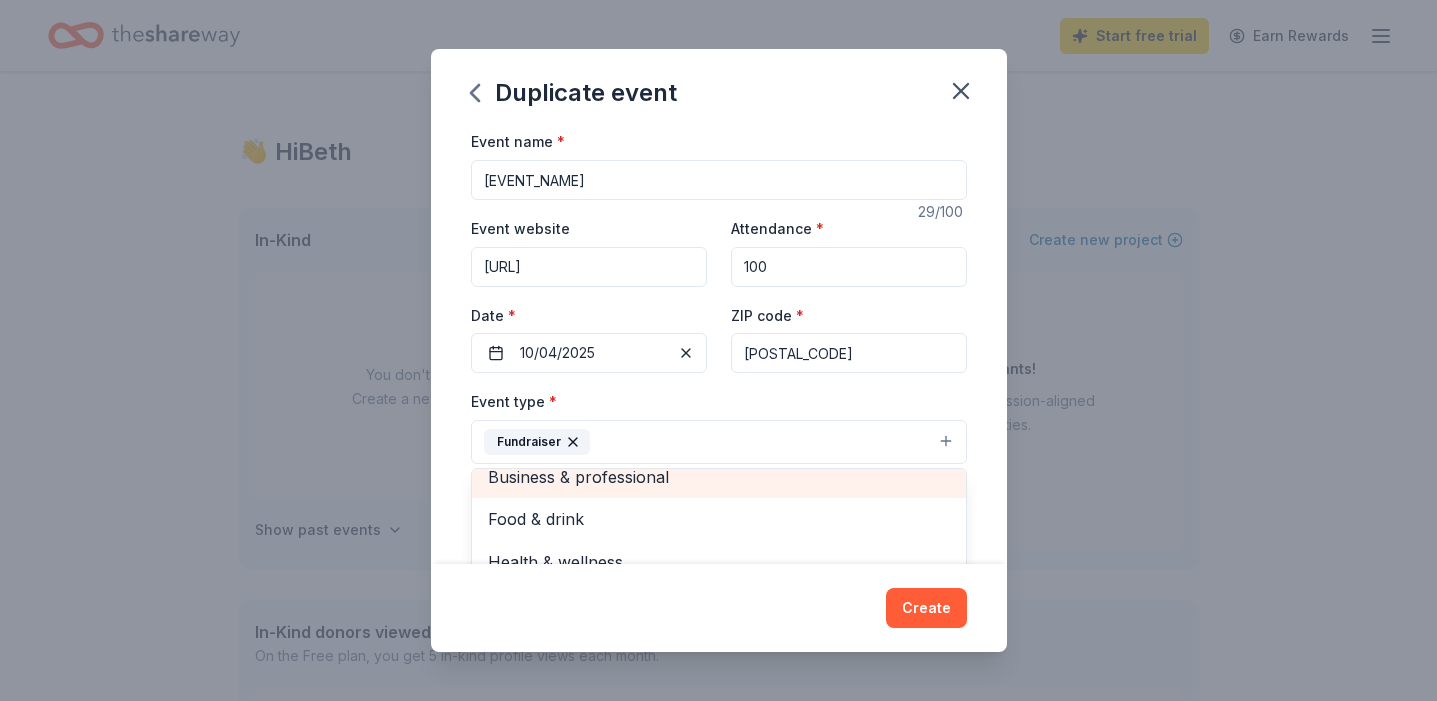 scroll, scrollTop: 24, scrollLeft: 0, axis: vertical 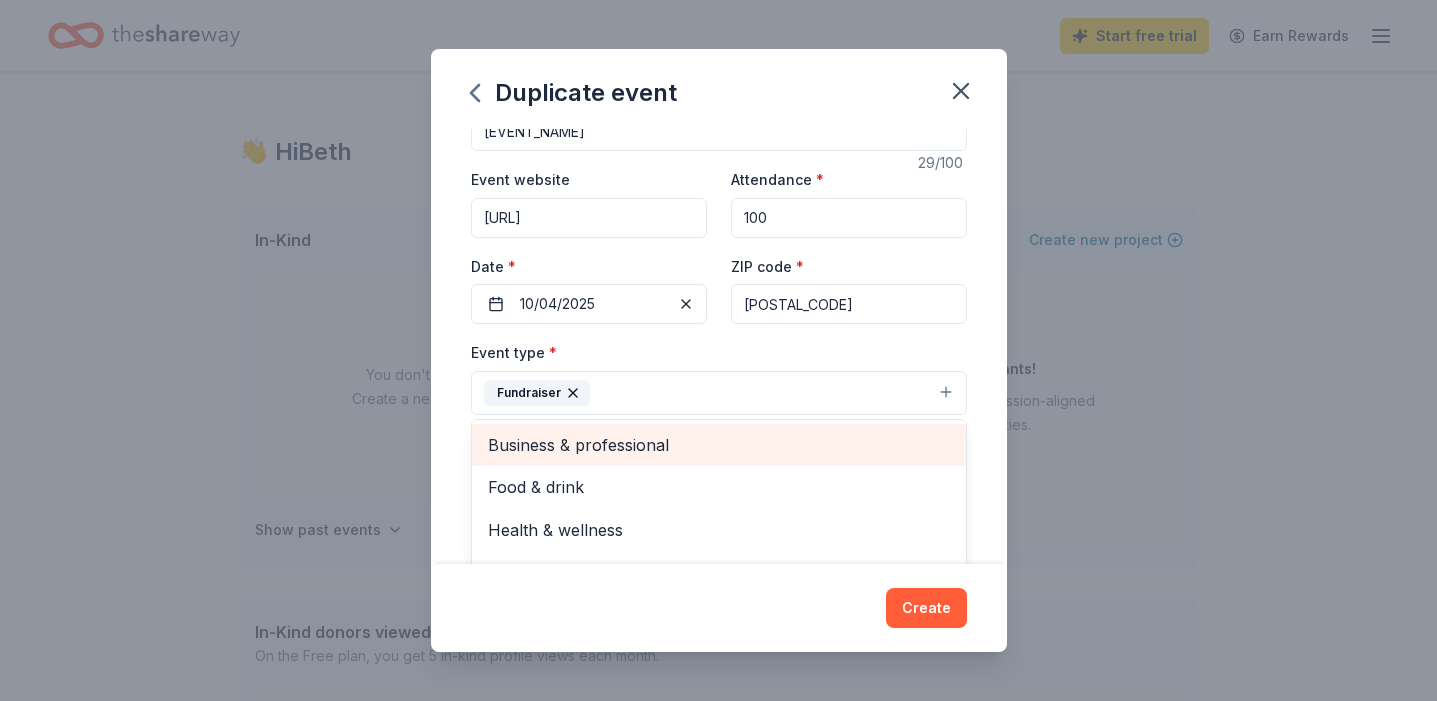 click on "Business & professional" at bounding box center (719, 445) 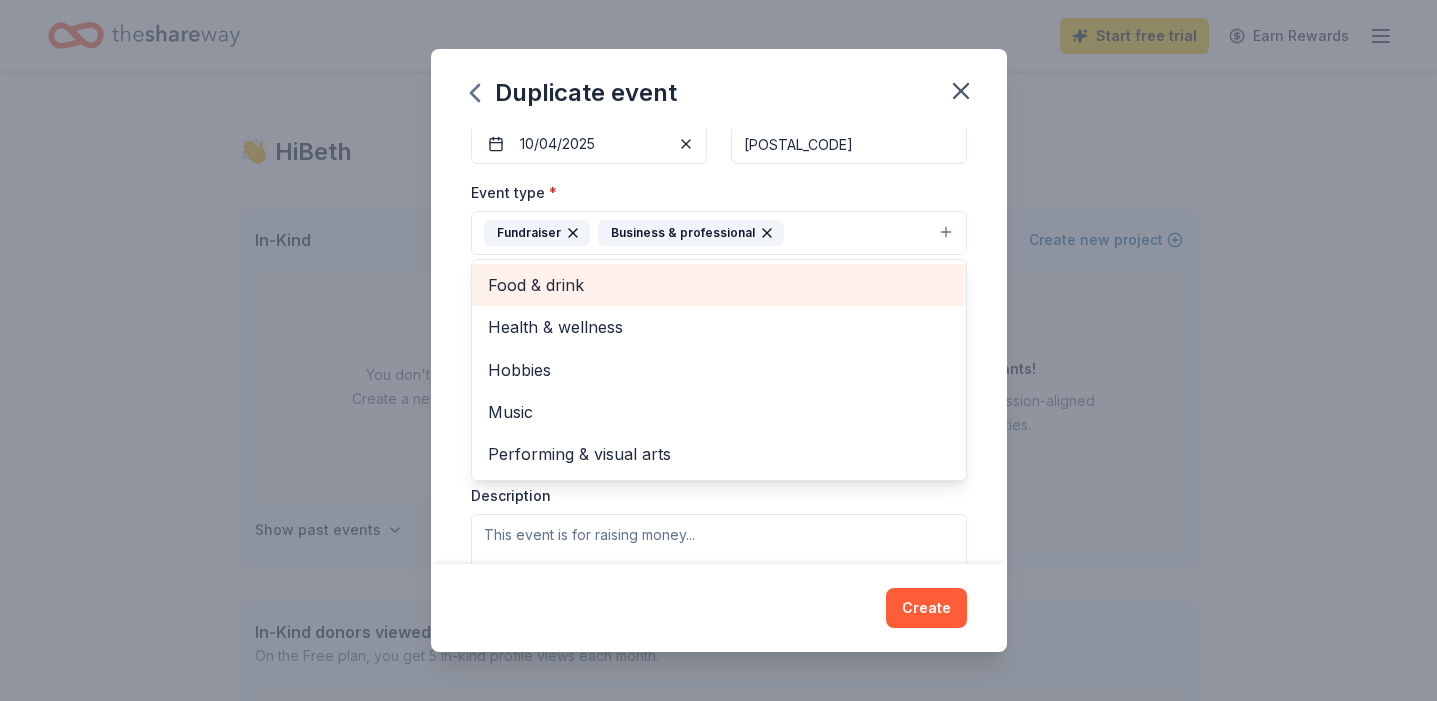 scroll, scrollTop: 225, scrollLeft: 0, axis: vertical 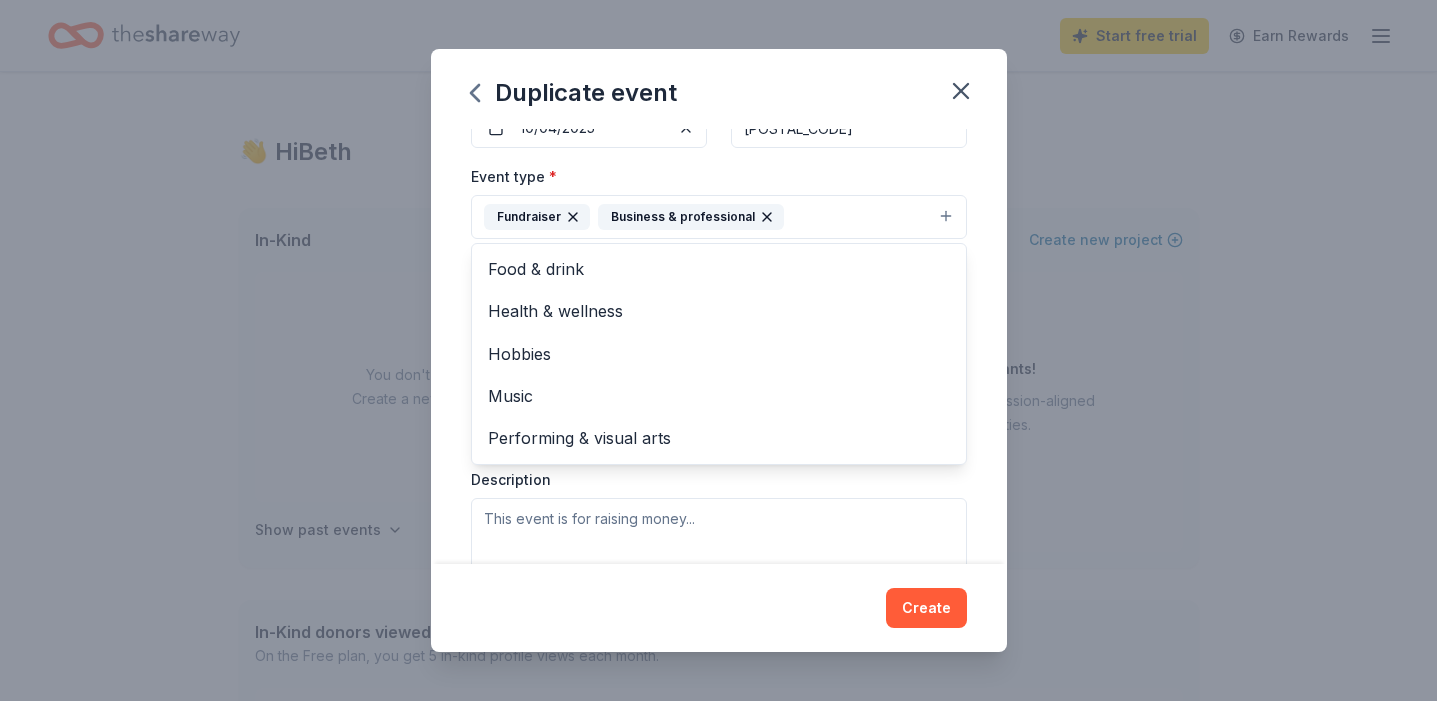 click on "Event name * [EVENT_NAME] [NUMBER] /100 Event website [URL] Attendance * [NUMBER] Date * [DATE] ZIP code * [POSTAL_CODE] Event type * Fundraiser Business & professional Food & drink Health & wellness Hobbies Music Performing & visual arts Demographic Select We use this information to help brands find events with their target demographic to sponsor their products. Mailing address Apt/unit Description What are you looking for? * Auction & raffle Meals Snacks Desserts Alcohol Beverages Send me reminders Email me reminders of donor application deadlines Recurring event Copy donors Saved Applied Approved Received Declined Not interested All copied donors will be given "saved" status in your new event. Companies that are no longer donating will not be copied. Create" at bounding box center (718, 350) 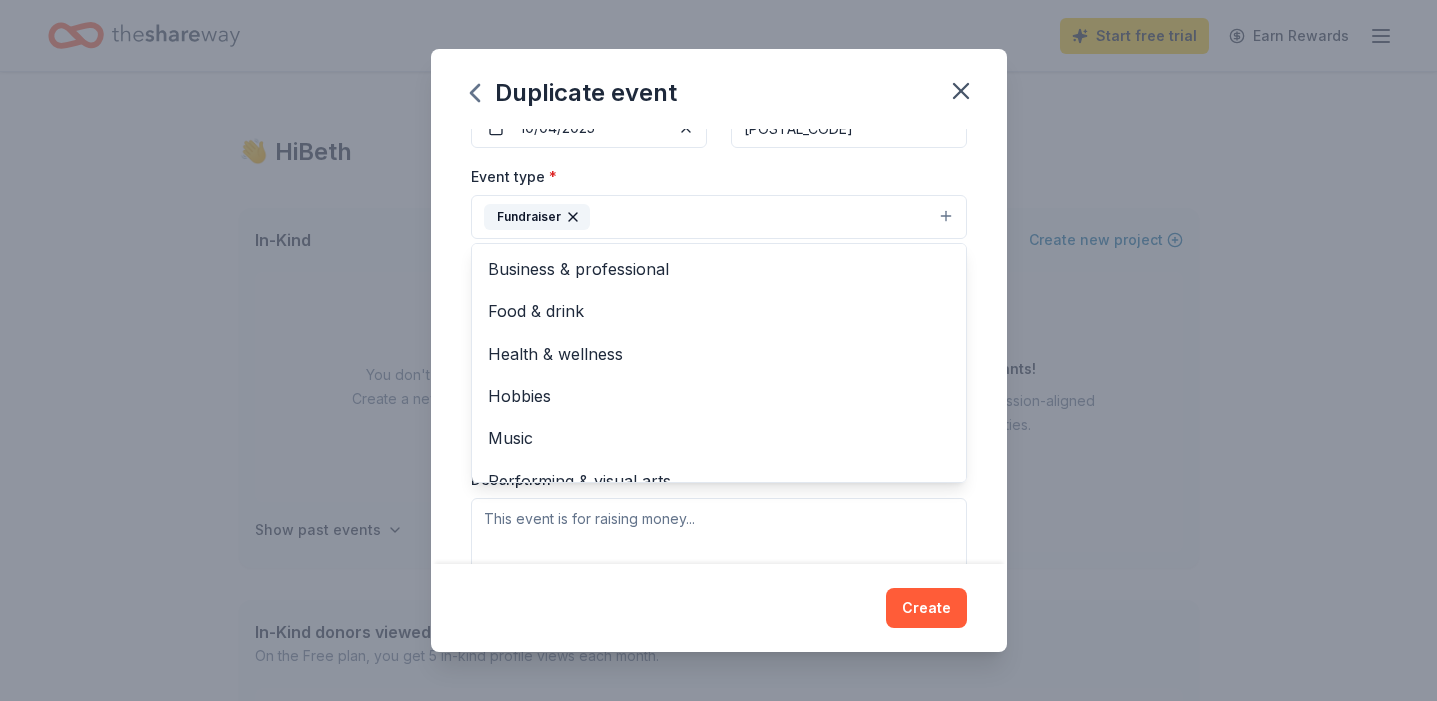 click on "Event name * [EVENT_NAME] [NUMBER] /100 Event website [URL] Attendance * [NUMBER] Date * [DATE] ZIP code * [POSTAL_CODE] Event type * Fundraiser Business & professional Food & drink Health & wellness Hobbies Music Performing & visual arts Demographic Select We use this information to help brands find events with their target demographic to sponsor their products. Mailing address Apt/unit Description What are you looking for? * Auction & raffle Meals Snacks Desserts Alcohol Beverages Send me reminders Email me reminders of donor application deadlines Recurring event Copy donors Saved Applied Approved Received Declined Not interested All copied donors will be given "saved" status in your new event. Companies that are no longer donating will not be copied. Create" at bounding box center [718, 350] 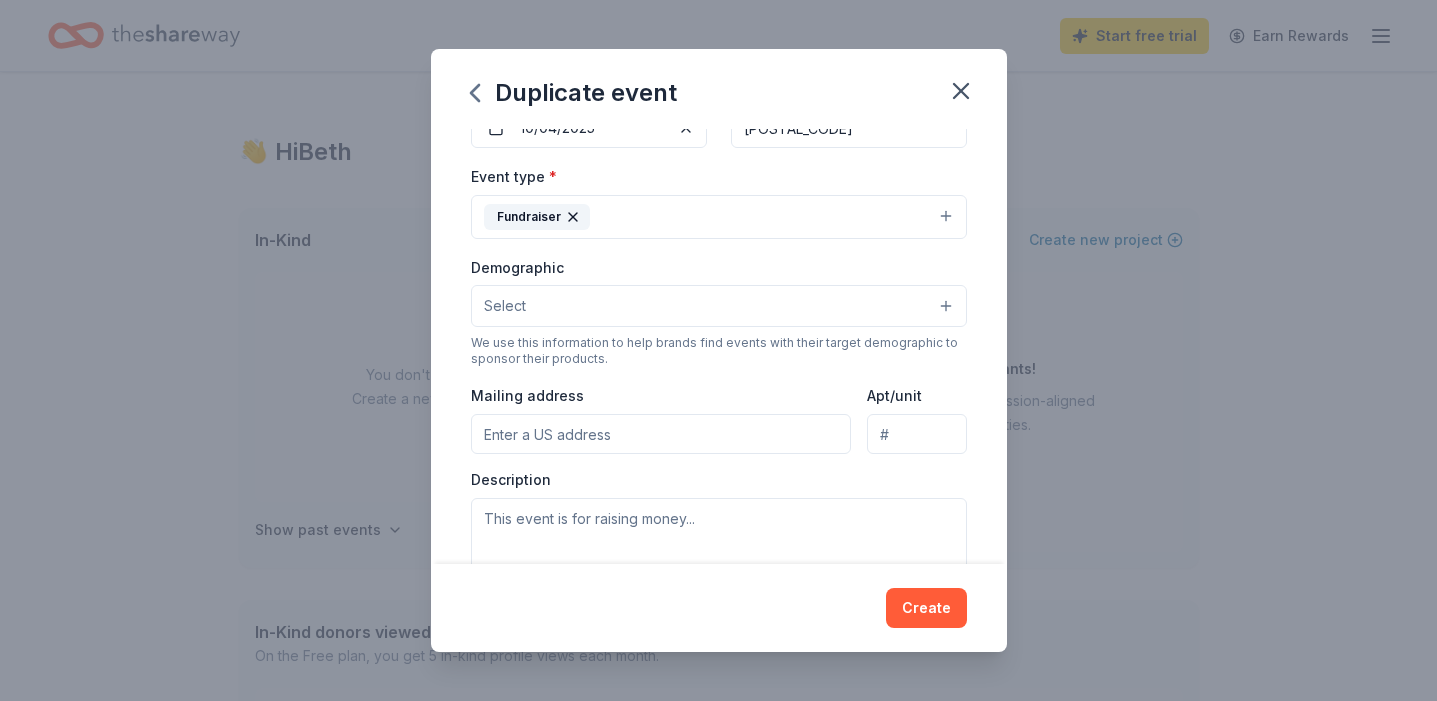 click on "Select" at bounding box center [719, 306] 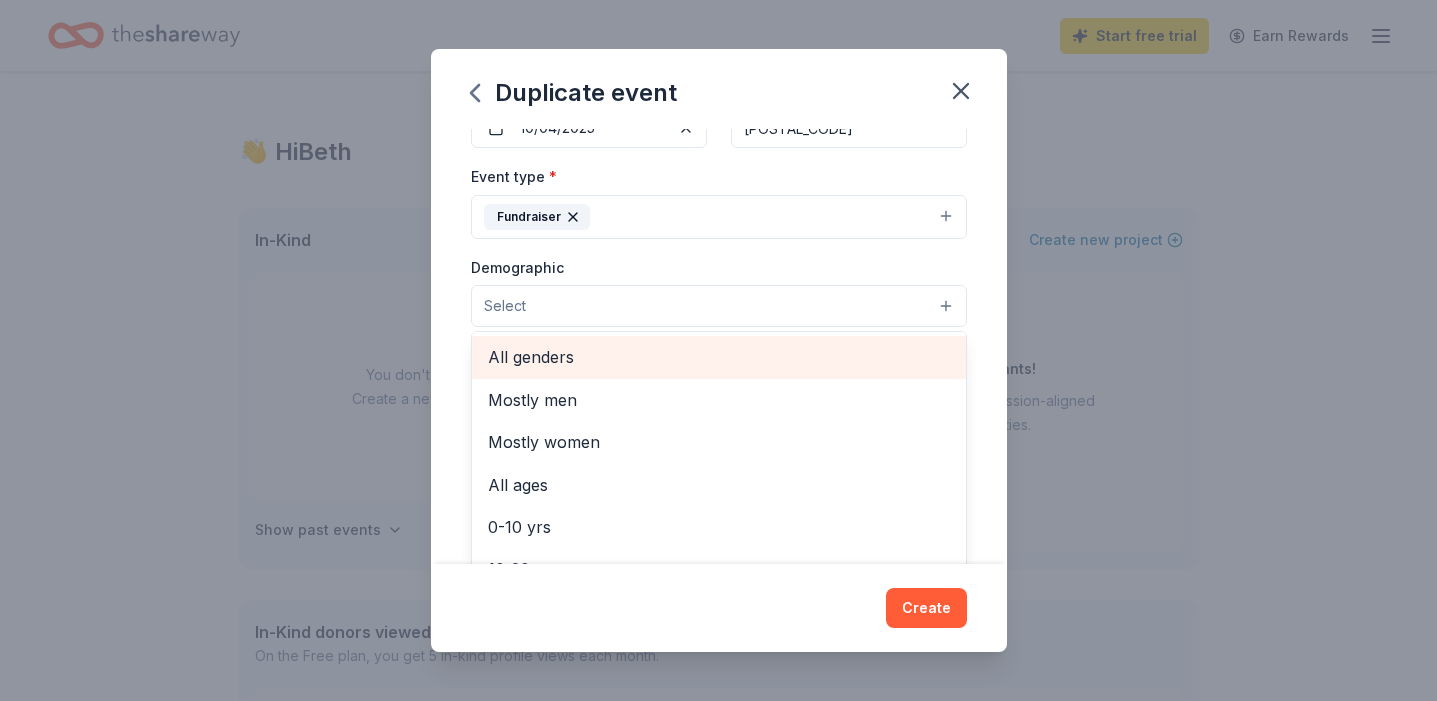 click on "All genders" at bounding box center (719, 357) 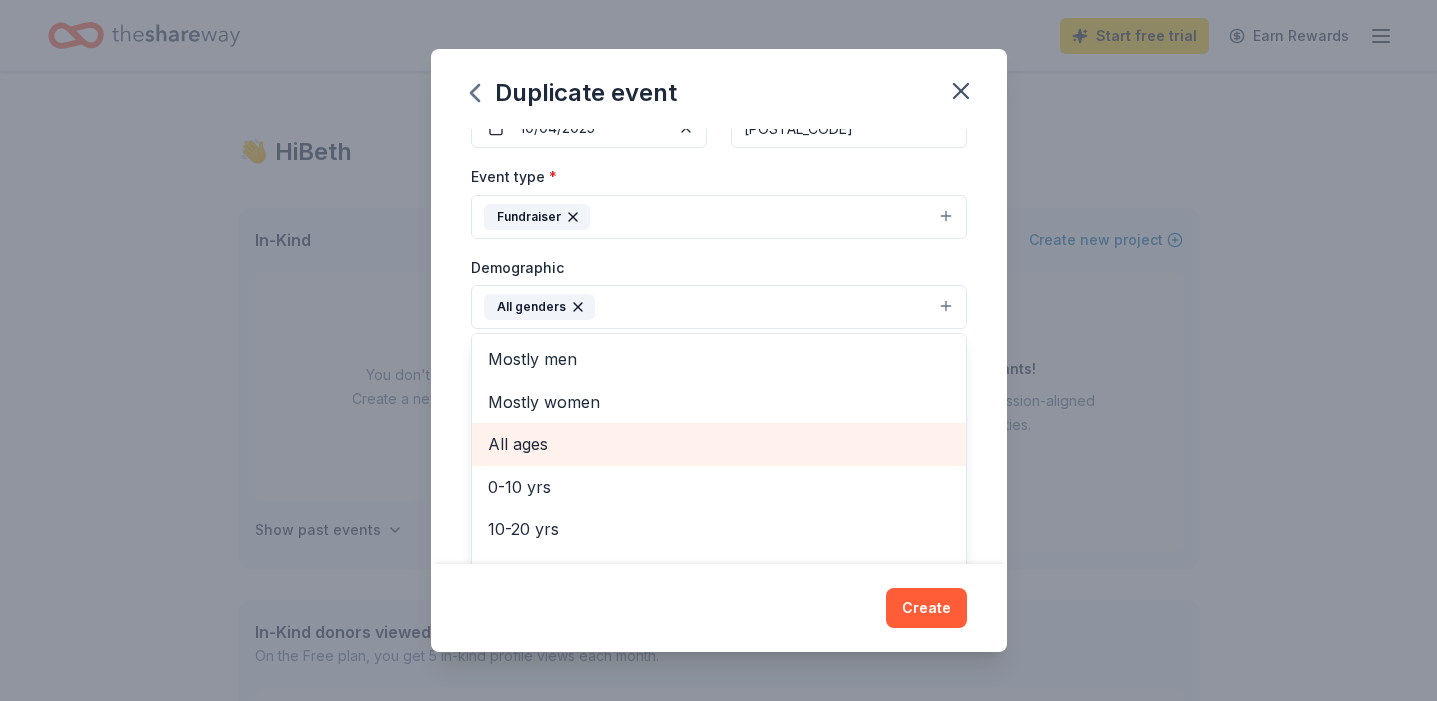 click on "All ages" at bounding box center [719, 444] 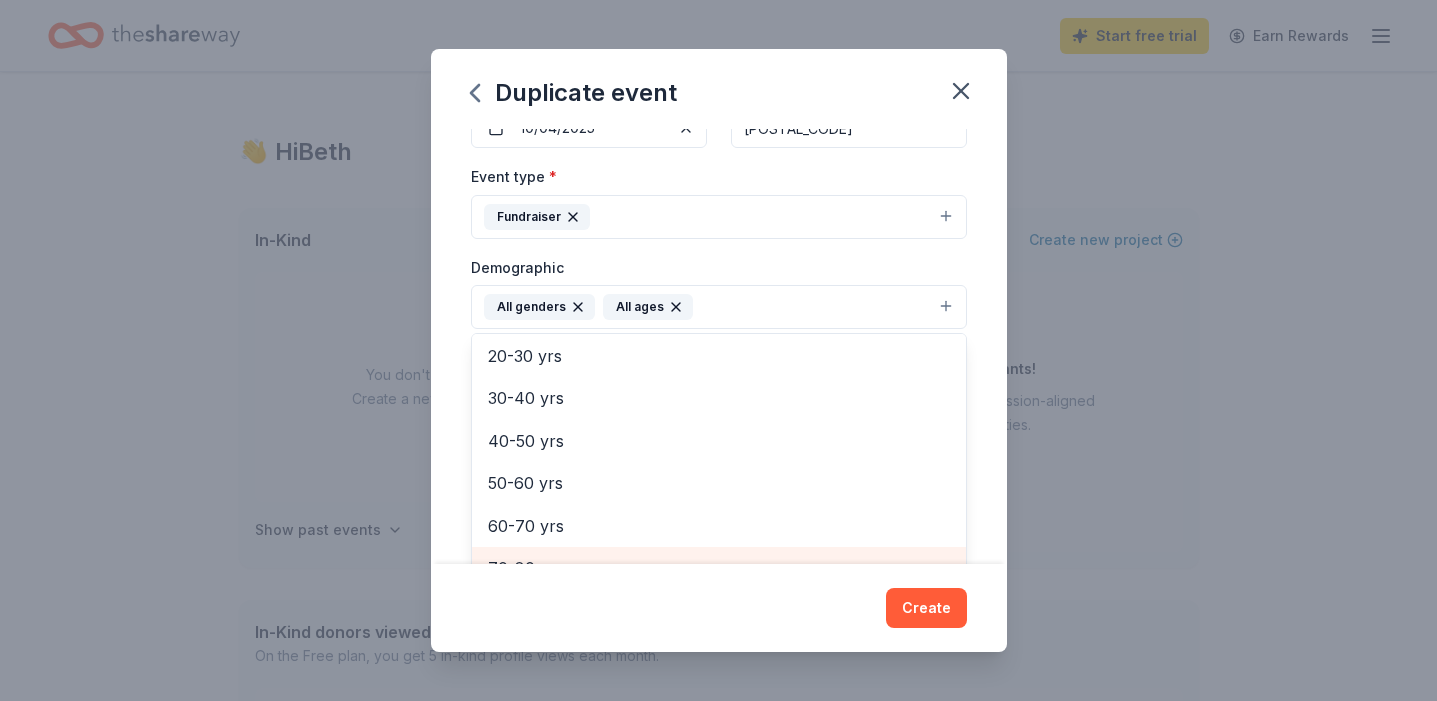 scroll, scrollTop: 102, scrollLeft: 0, axis: vertical 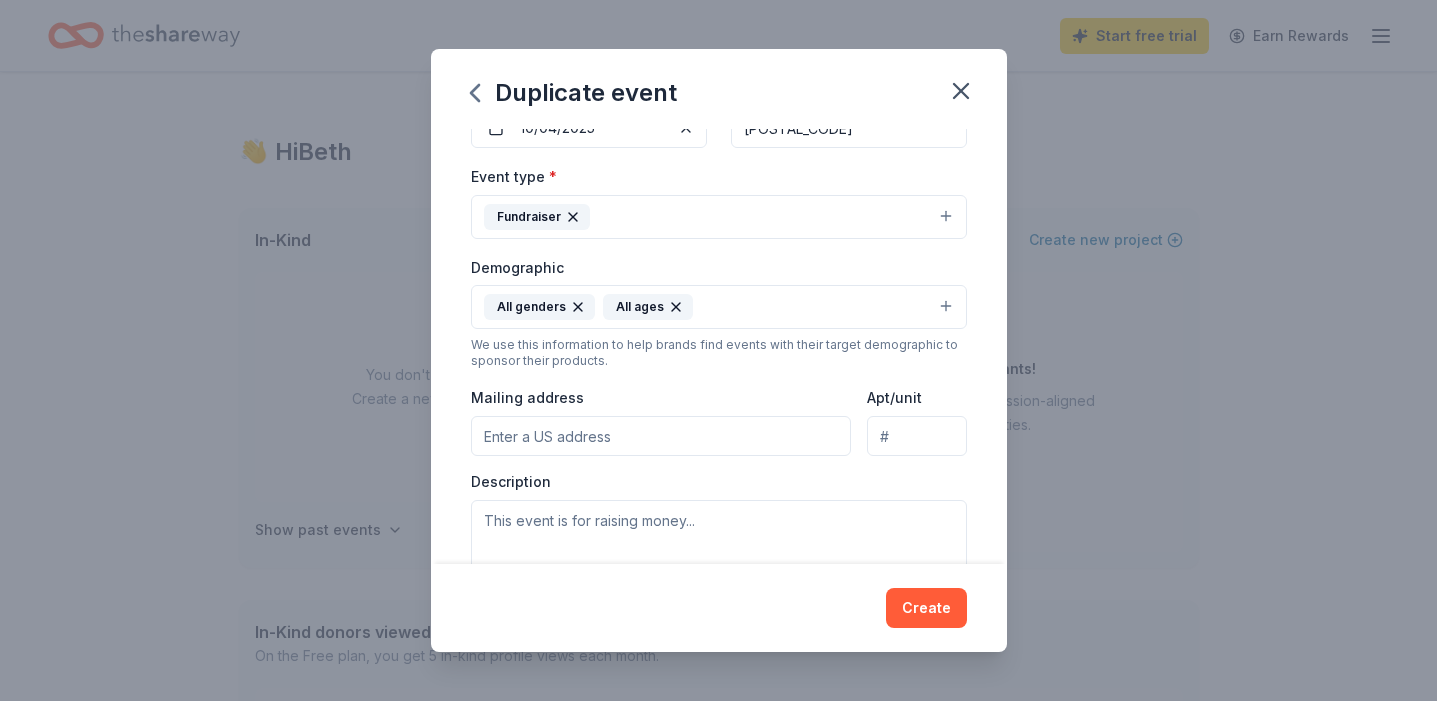 click 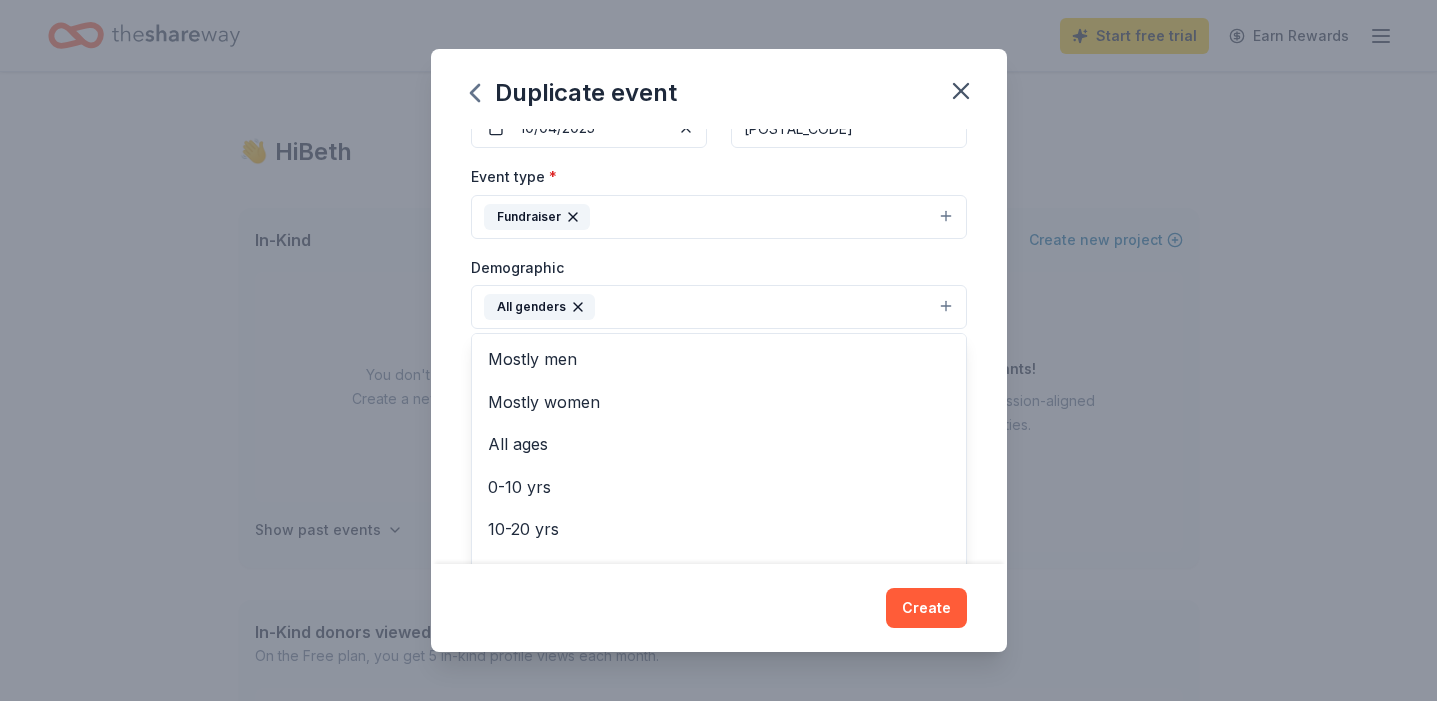 click on "All genders" at bounding box center [719, 307] 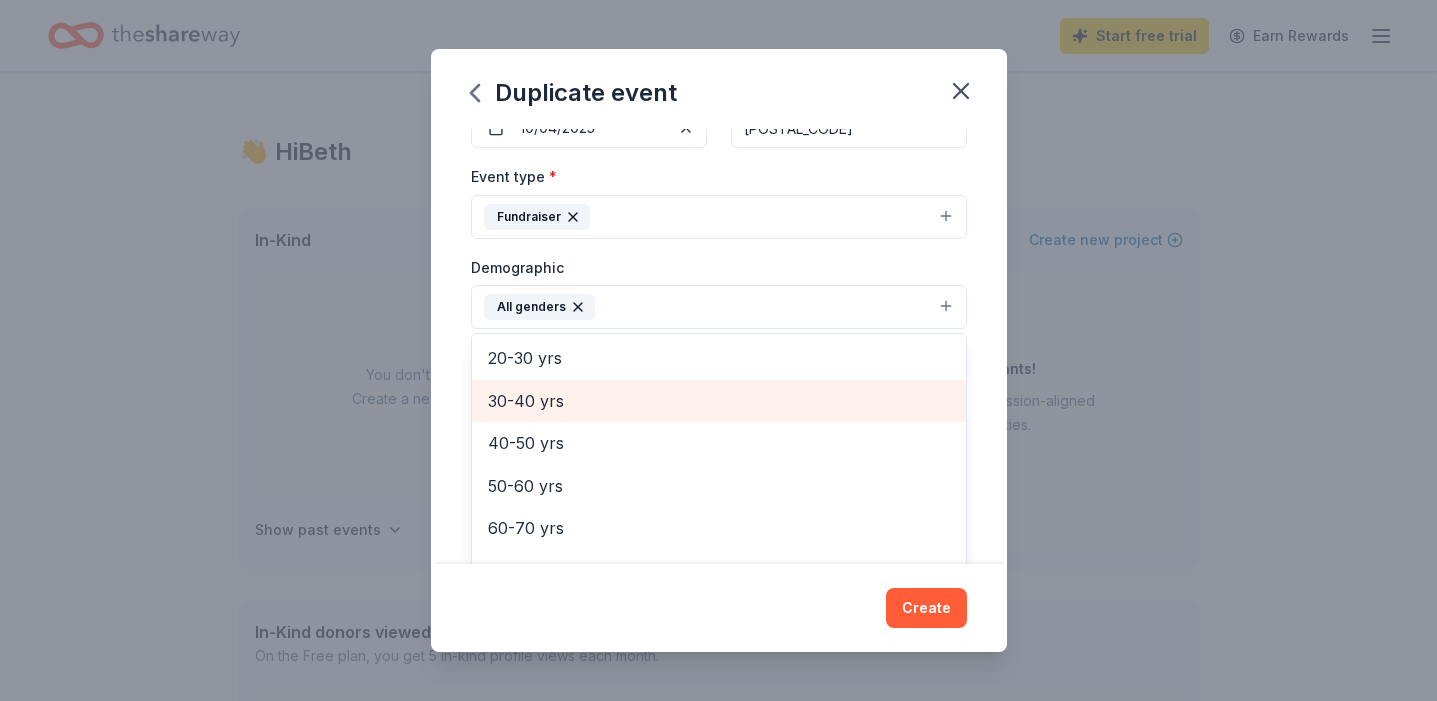 scroll, scrollTop: 278, scrollLeft: 0, axis: vertical 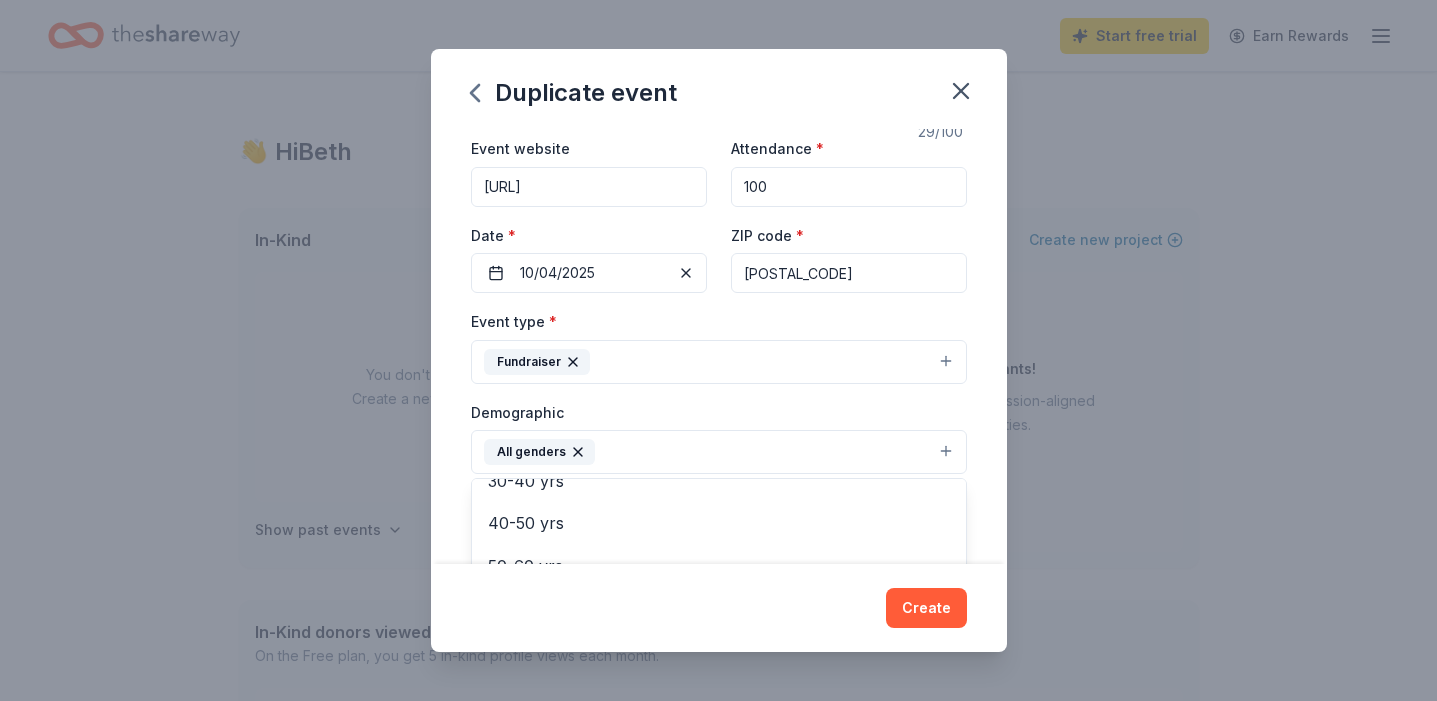 click on "Event name * [EVENT_NAME] [NUMBER] /100 Event website [URL] Attendance * [NUMBER] Date * [DATE] ZIP code * [POSTAL_CODE] Event type * Fundraiser Demographic All genders Mostly men Mostly women All ages 0-10 yrs 10-20 yrs 20-30 yrs 30-40 yrs 40-50 yrs 50-60 yrs 60-70 yrs 70-80 yrs 80+ yrs We use this information to help brands find events with their target demographic to sponsor their products. Mailing address Apt/unit Description What are you looking for? * Auction & raffle Meals Snacks Desserts Alcohol Beverages Send me reminders Email me reminders of donor application deadlines Recurring event Copy donors Saved Applied Approved Received Declined Not interested All copied donors will be given "saved" status in your new event. Companies that are no longer donating will not be copied." at bounding box center (719, 346) 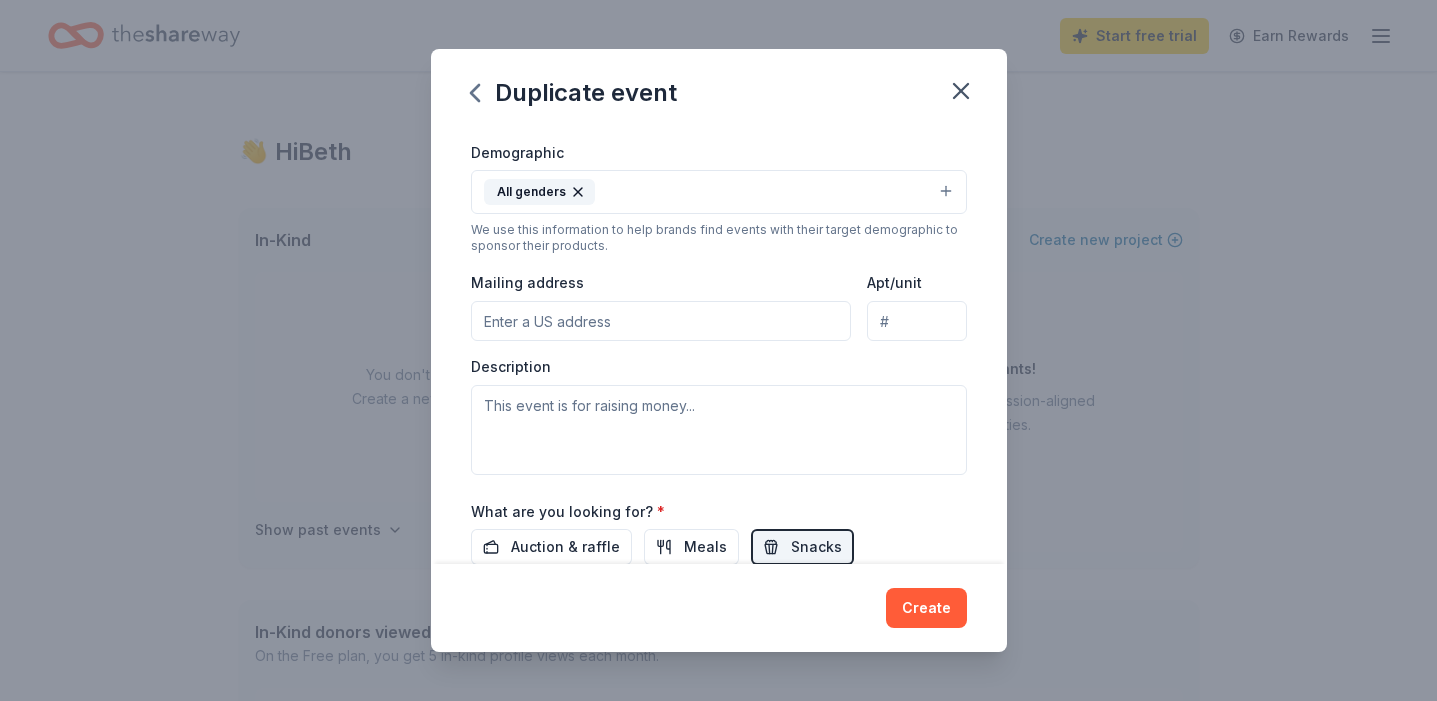 scroll, scrollTop: 352, scrollLeft: 0, axis: vertical 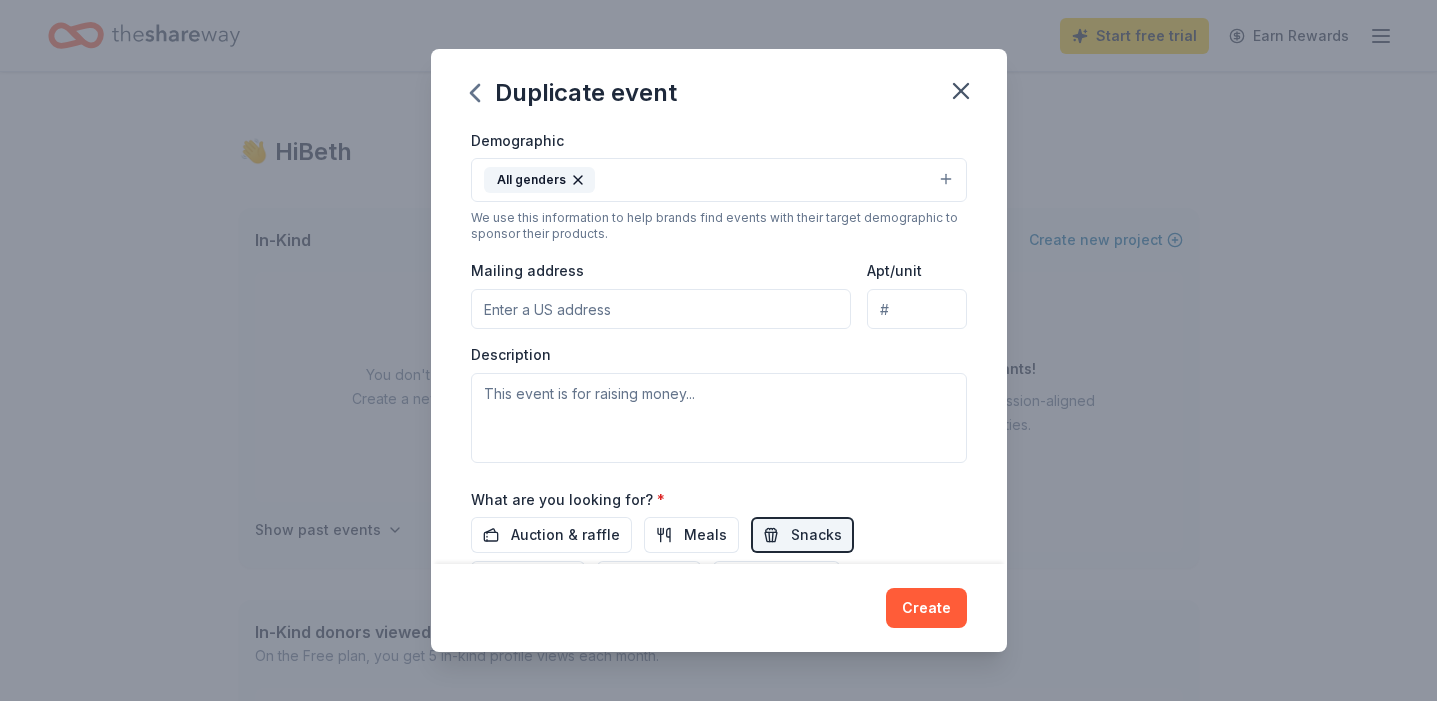 click on "Mailing address" at bounding box center [661, 309] 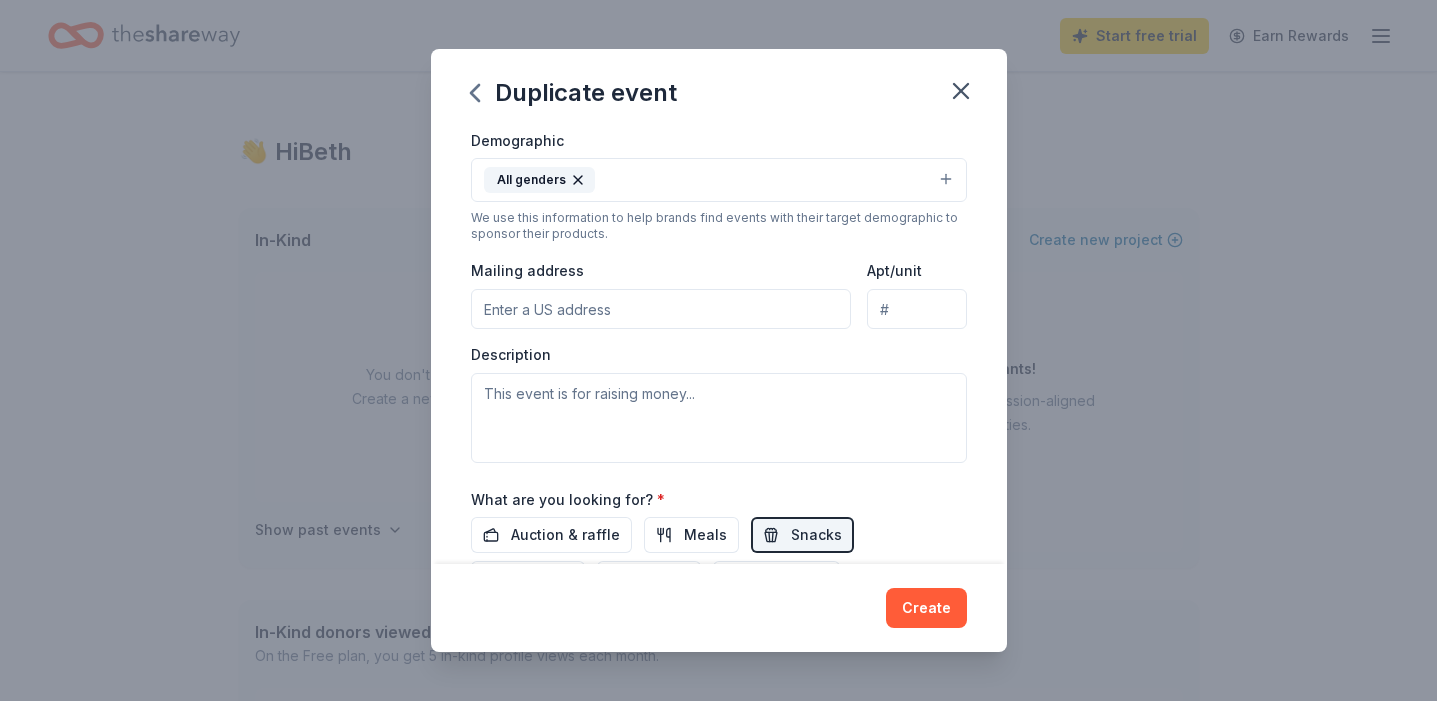 type on "4" 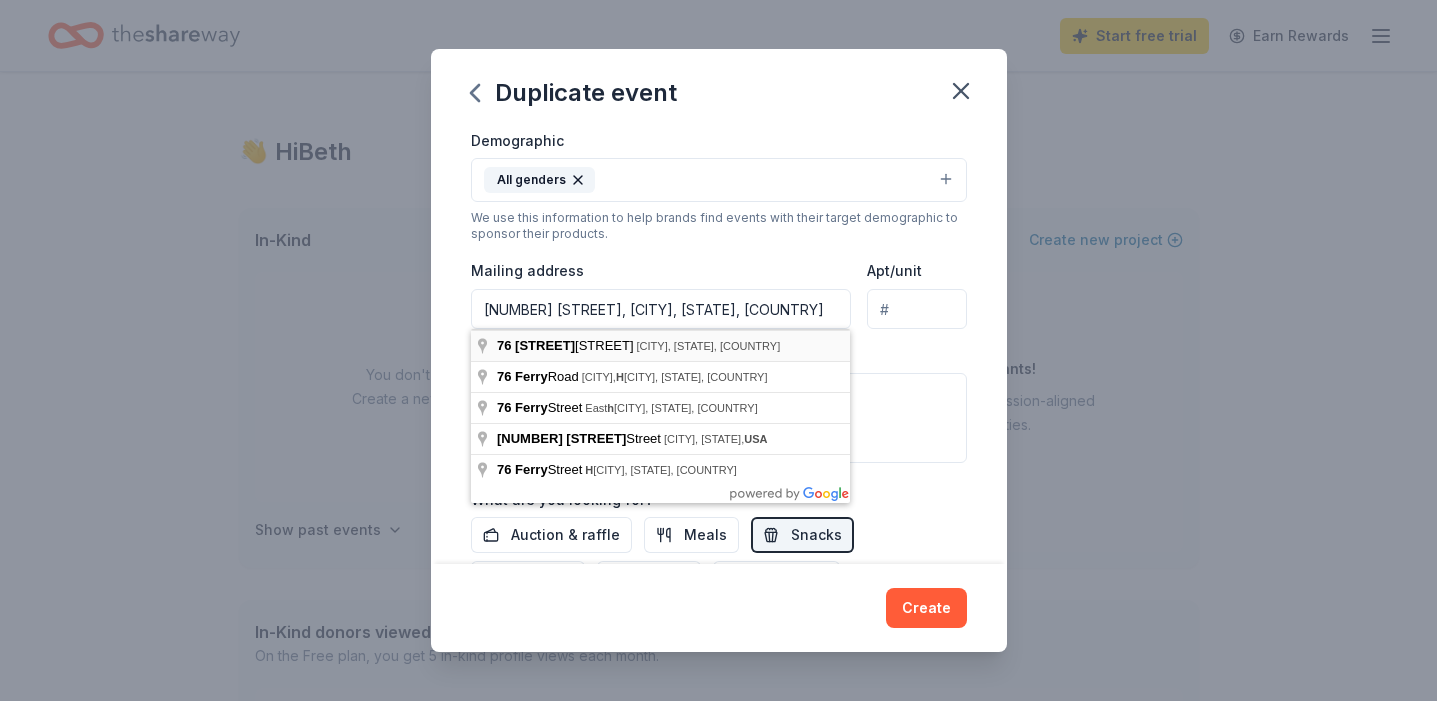 type on "[NUMBER] [STREET], [CITY], [STATE], [POSTAL_CODE]" 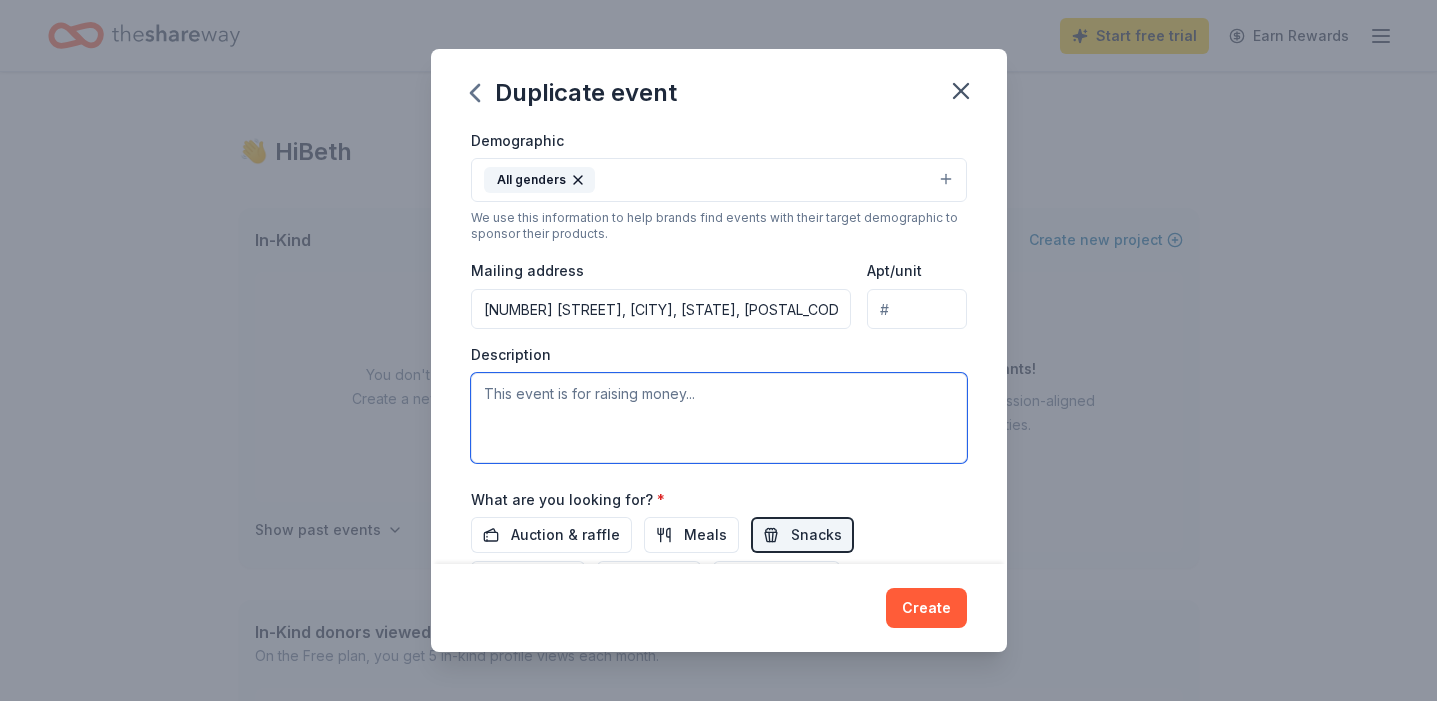 click at bounding box center [719, 418] 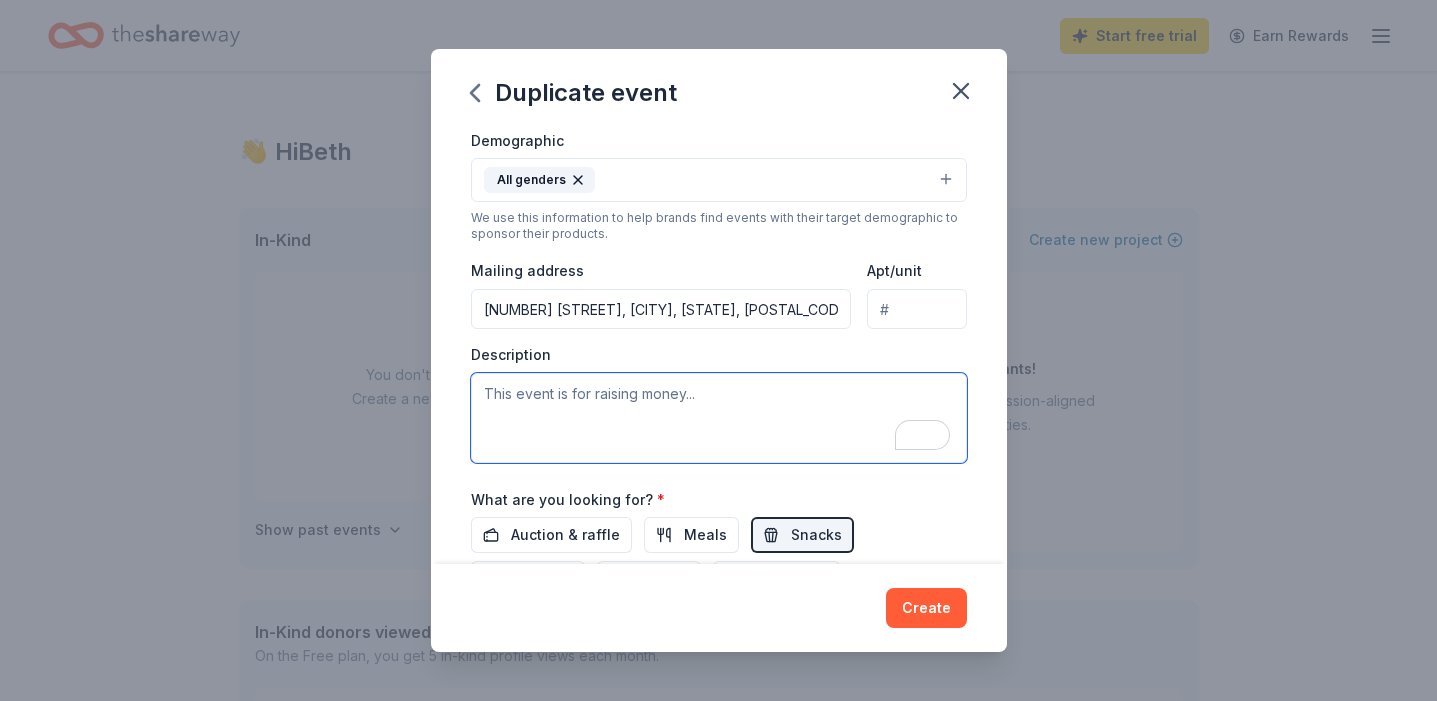 paste on "The Wolf Dinner is JPH’s annual fundraising event, rooted in the belief that healing, like thriving, is best done in community. Inspired by the spirit of the wolf—loyal, intuitive, and resilient—we gather to honor our shared mission: to strengthen mental health and foster holistic well-being for all." 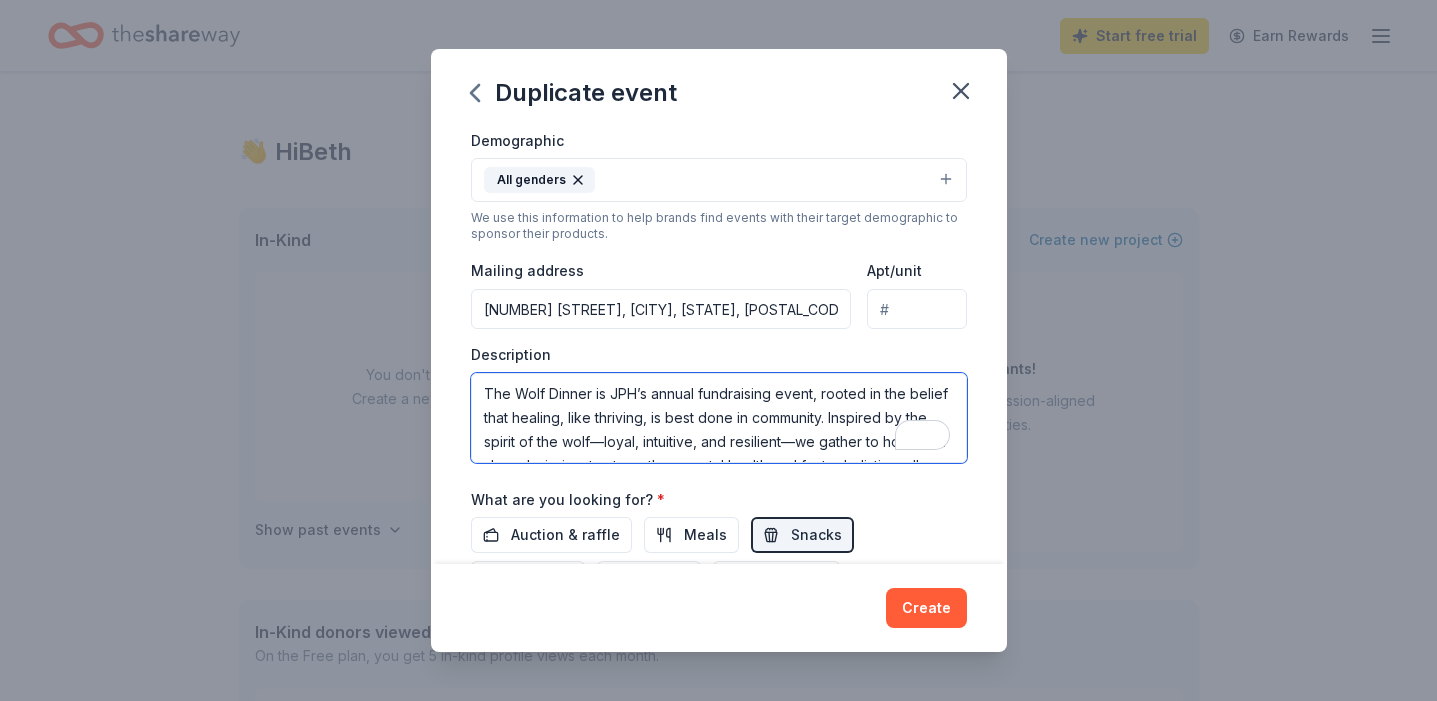 scroll, scrollTop: 37, scrollLeft: 0, axis: vertical 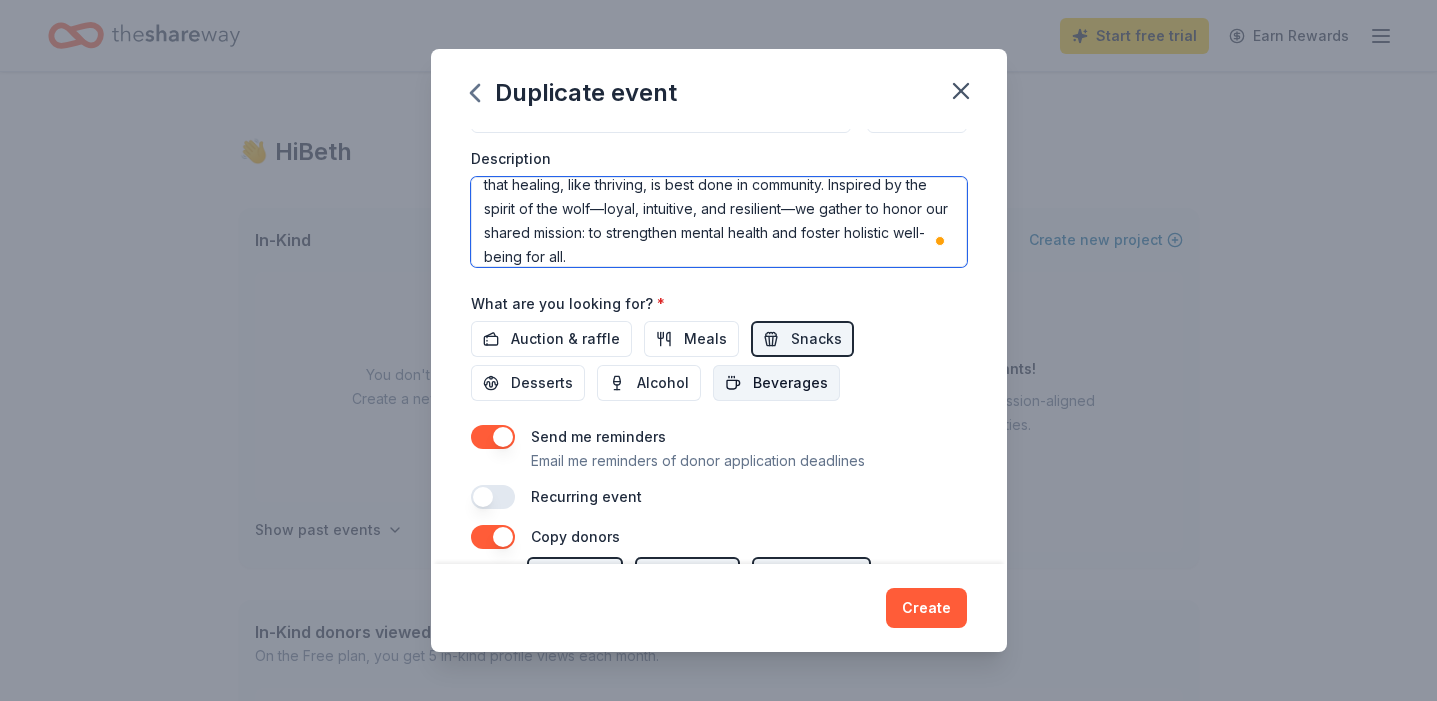 type on "The Wolf Dinner is JPH’s annual fundraising event, rooted in the belief that healing, like thriving, is best done in community. Inspired by the spirit of the wolf—loyal, intuitive, and resilient—we gather to honor our shared mission: to strengthen mental health and foster holistic well-being for all." 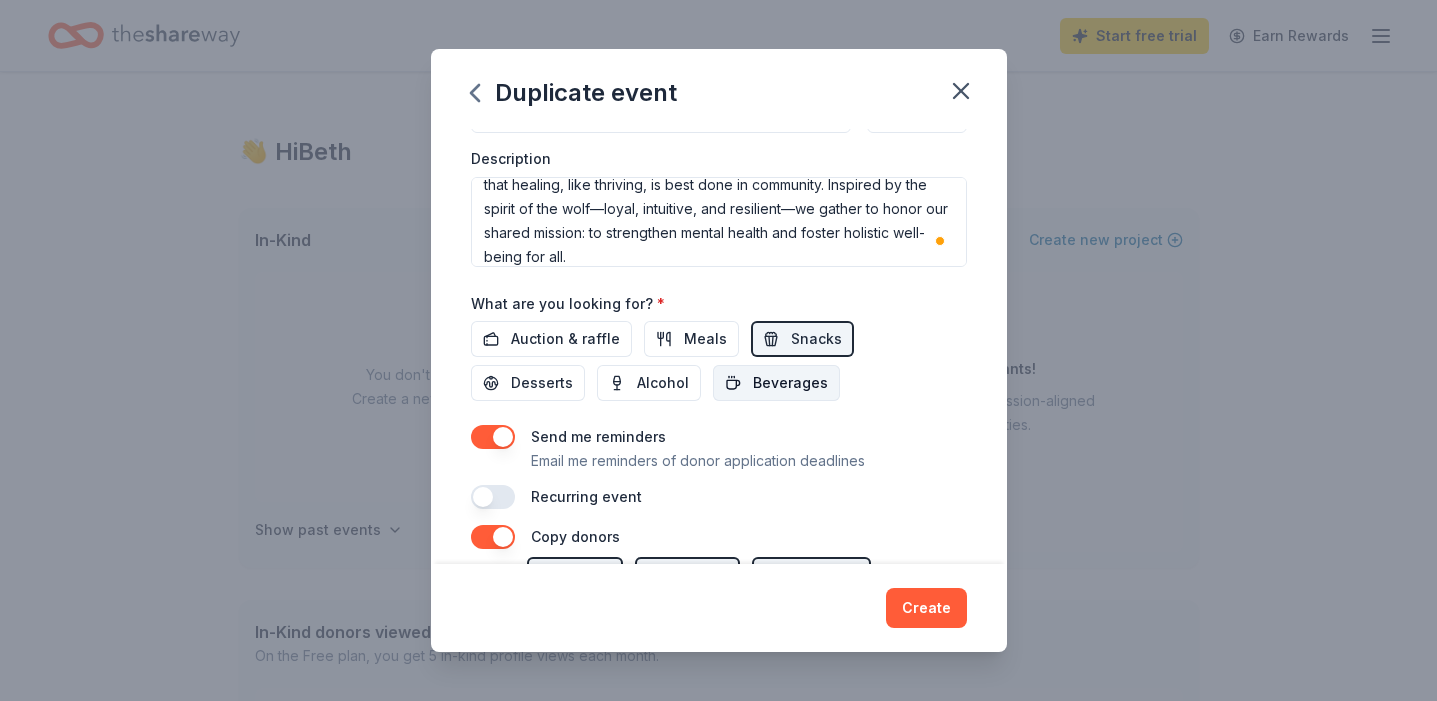 click on "Beverages" at bounding box center [790, 383] 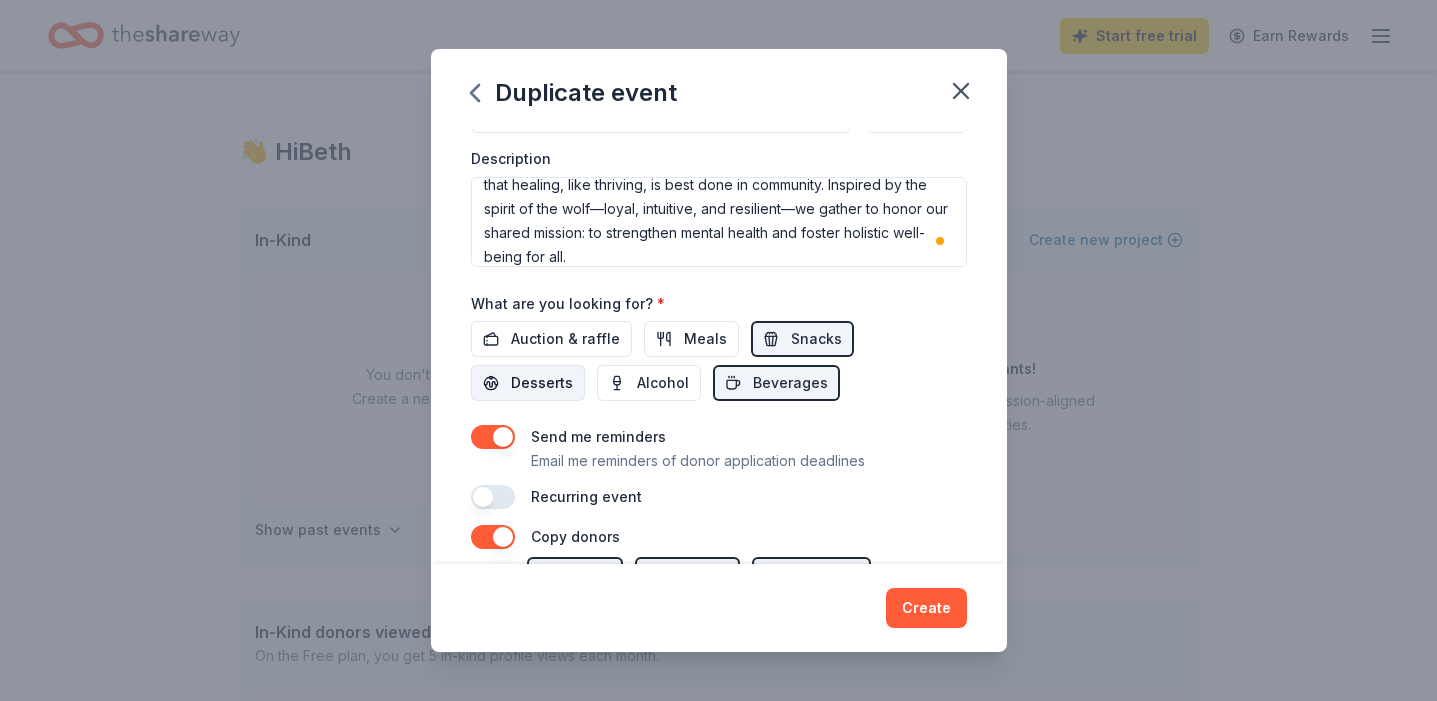 click on "Desserts" at bounding box center (542, 383) 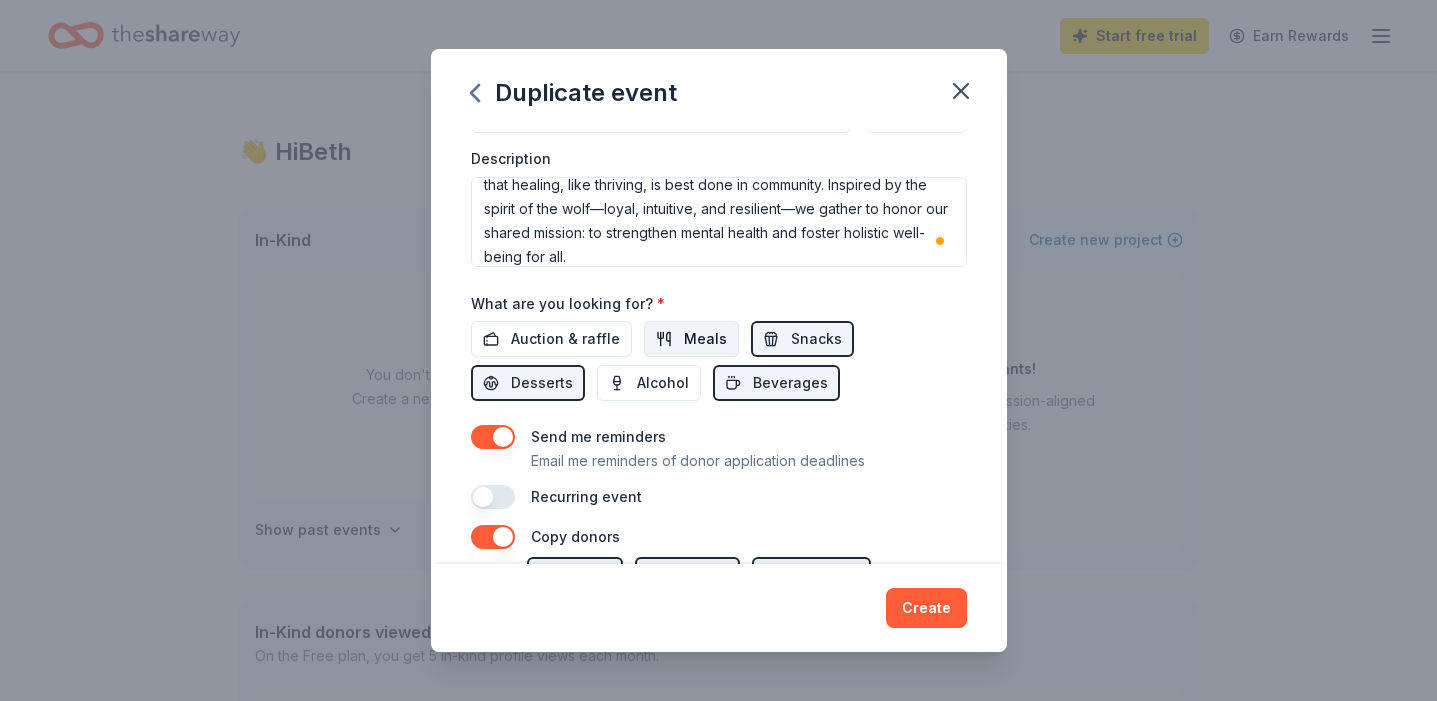 click on "Meals" at bounding box center [705, 339] 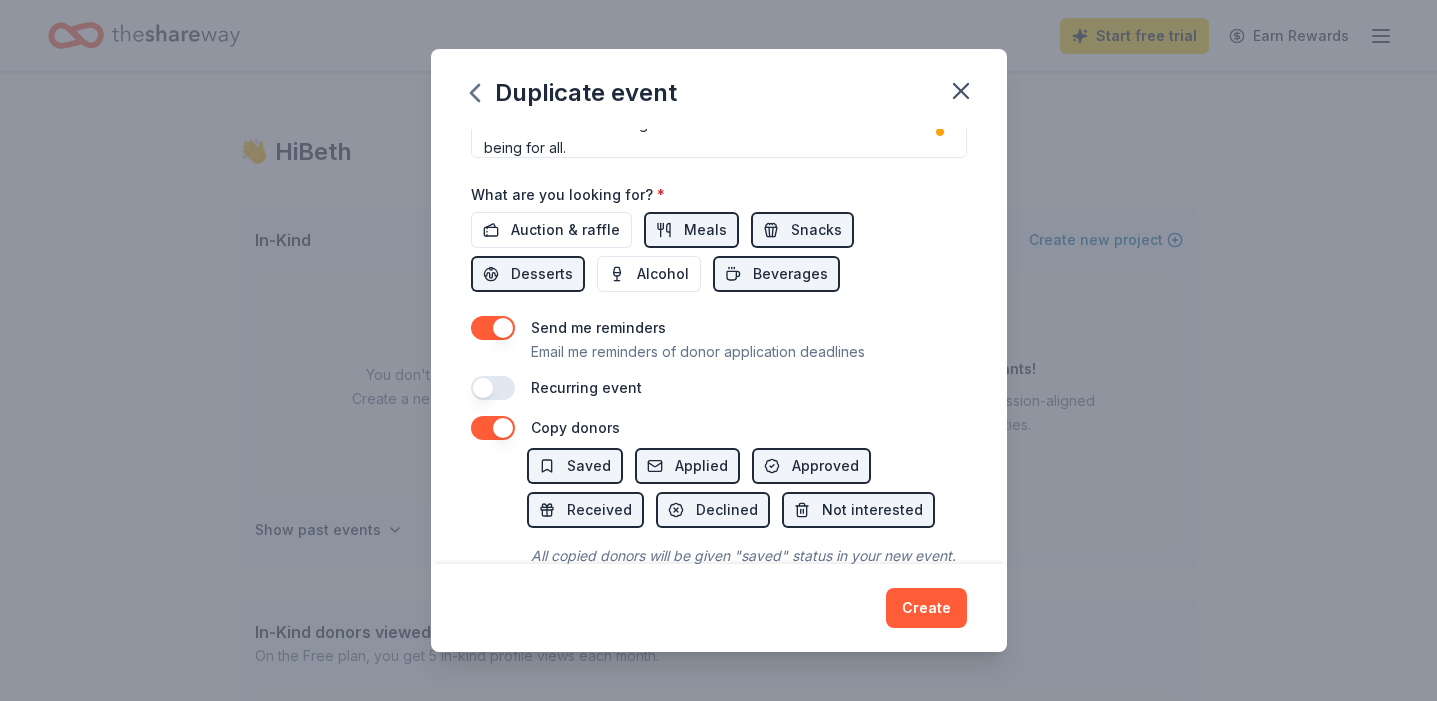 scroll, scrollTop: 721, scrollLeft: 0, axis: vertical 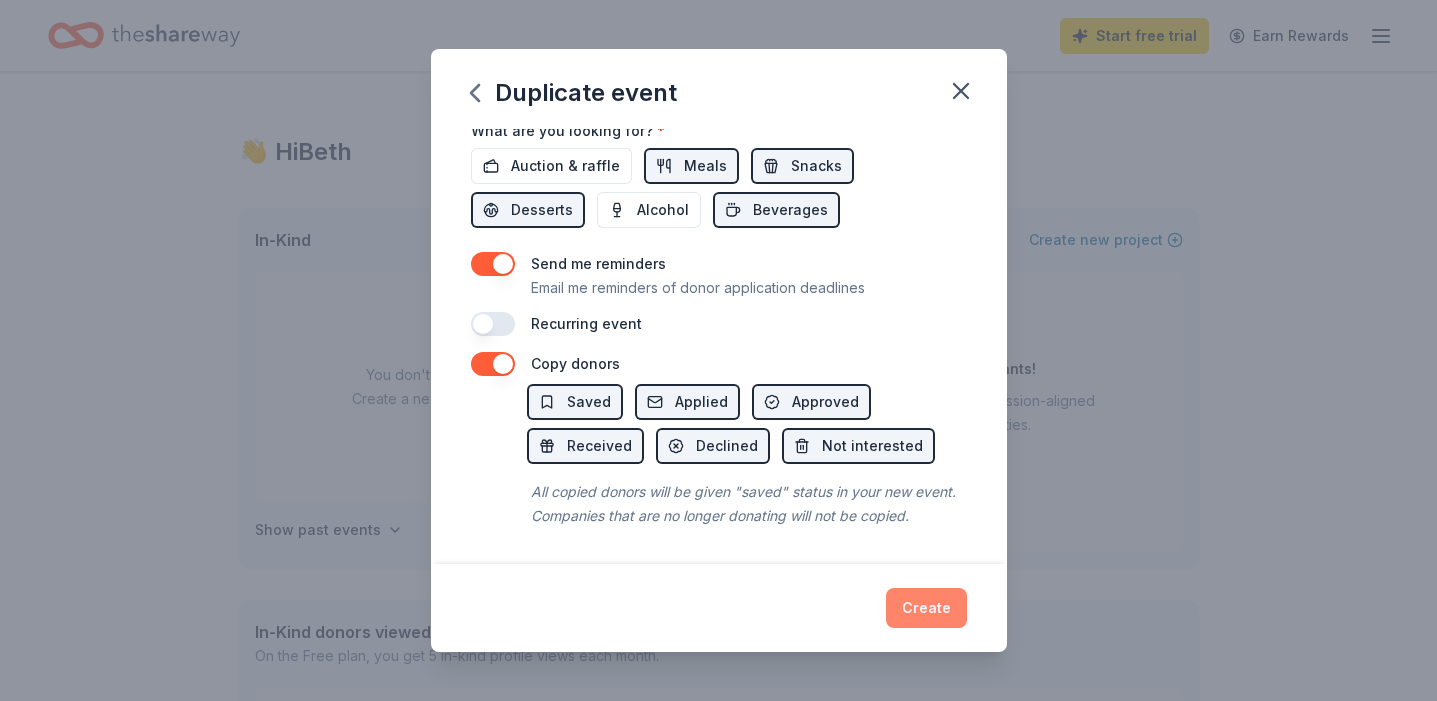 click on "Create" at bounding box center [926, 608] 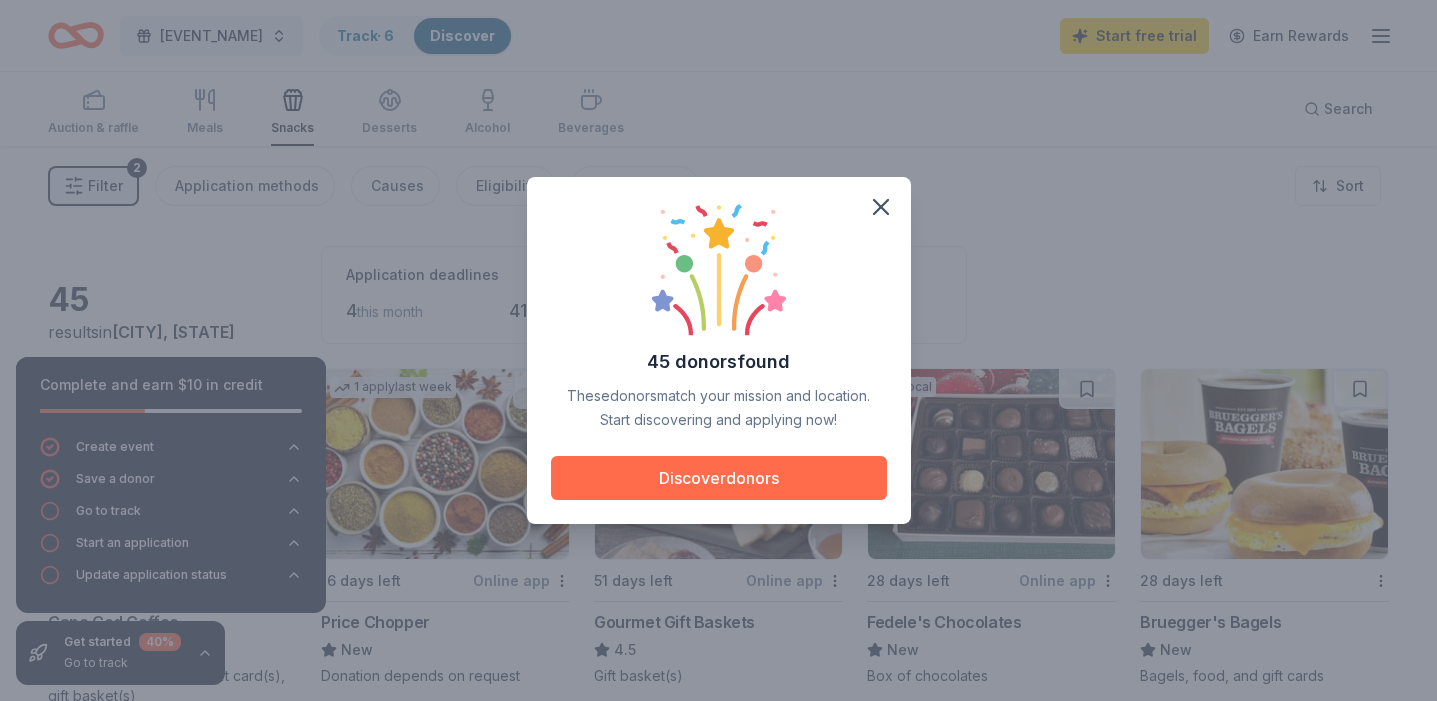 click on "Discover  donors" at bounding box center (719, 478) 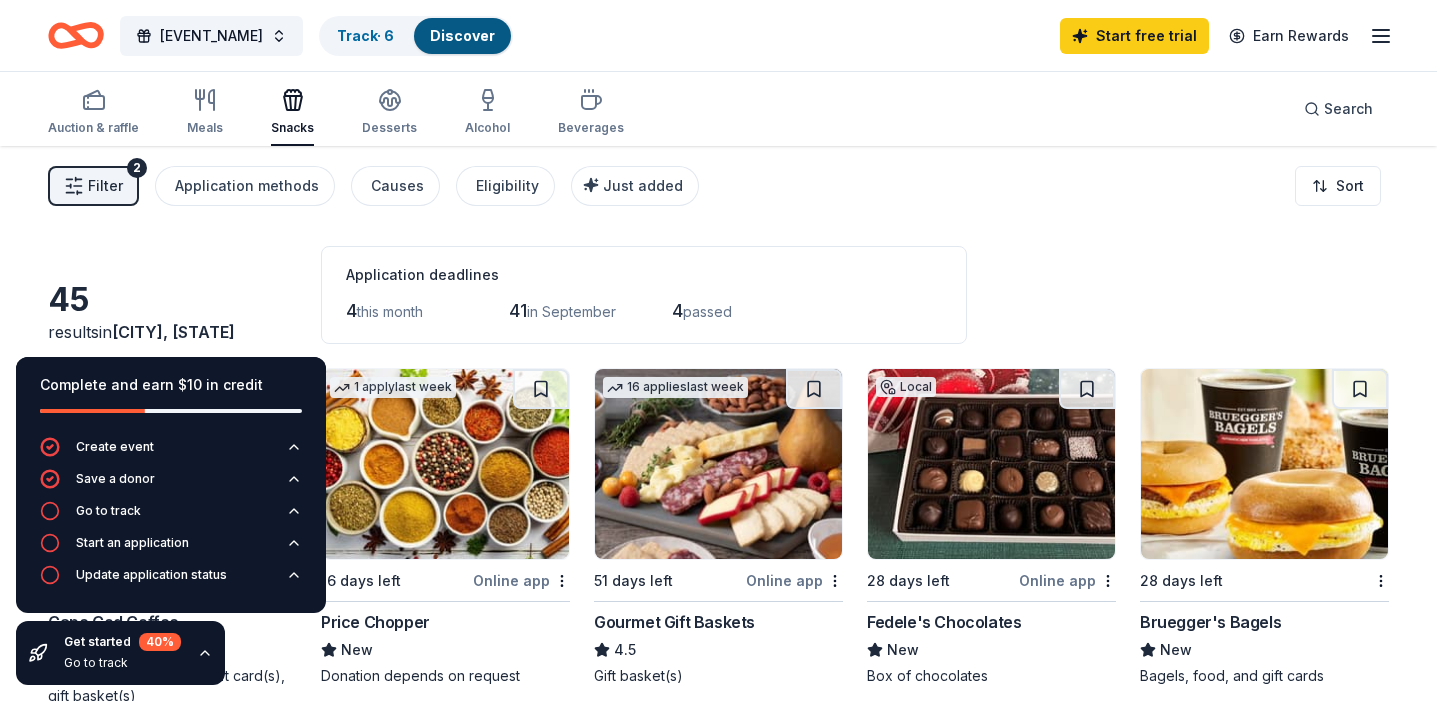 click on "[NUMBER] results in [CITY], [STATE] Application deadlines [NUMBER] this month [NUMBER] in September [NUMBER] passed" at bounding box center [718, 295] 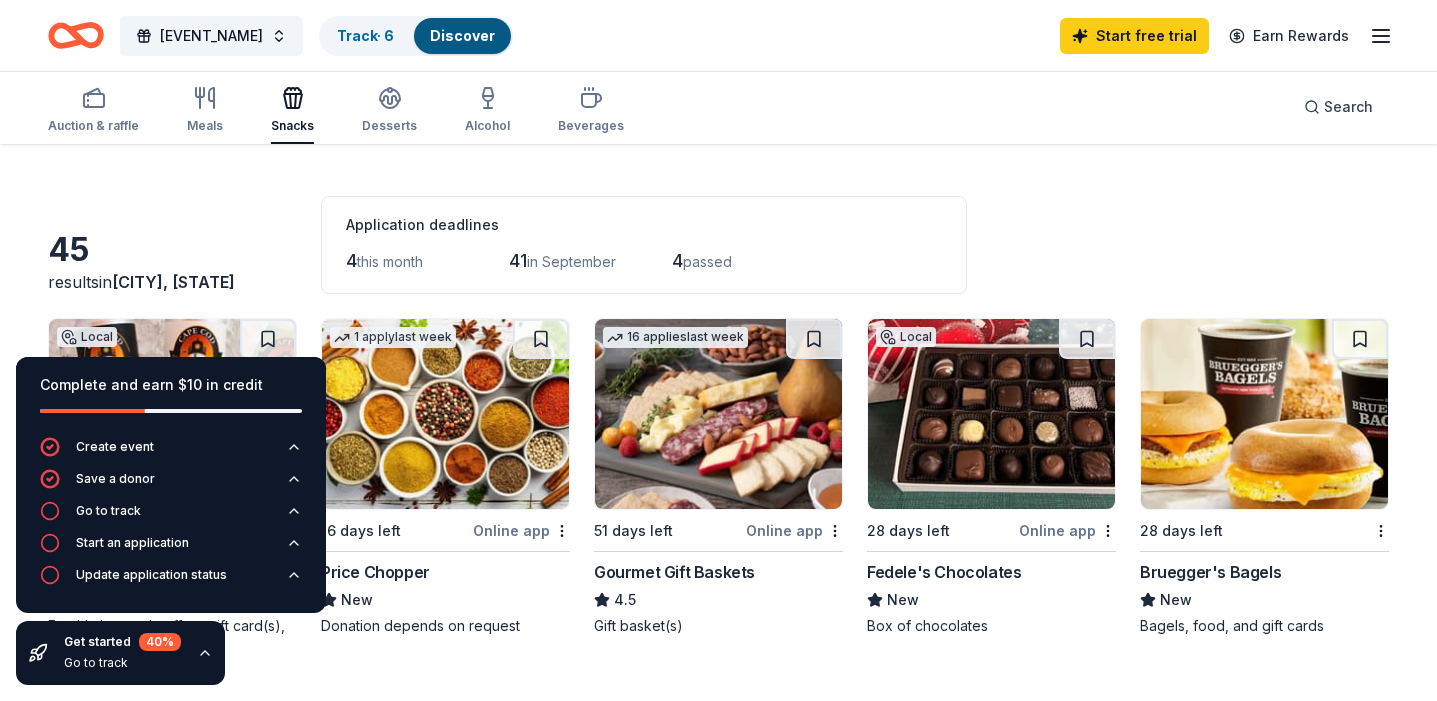 scroll, scrollTop: 51, scrollLeft: 0, axis: vertical 